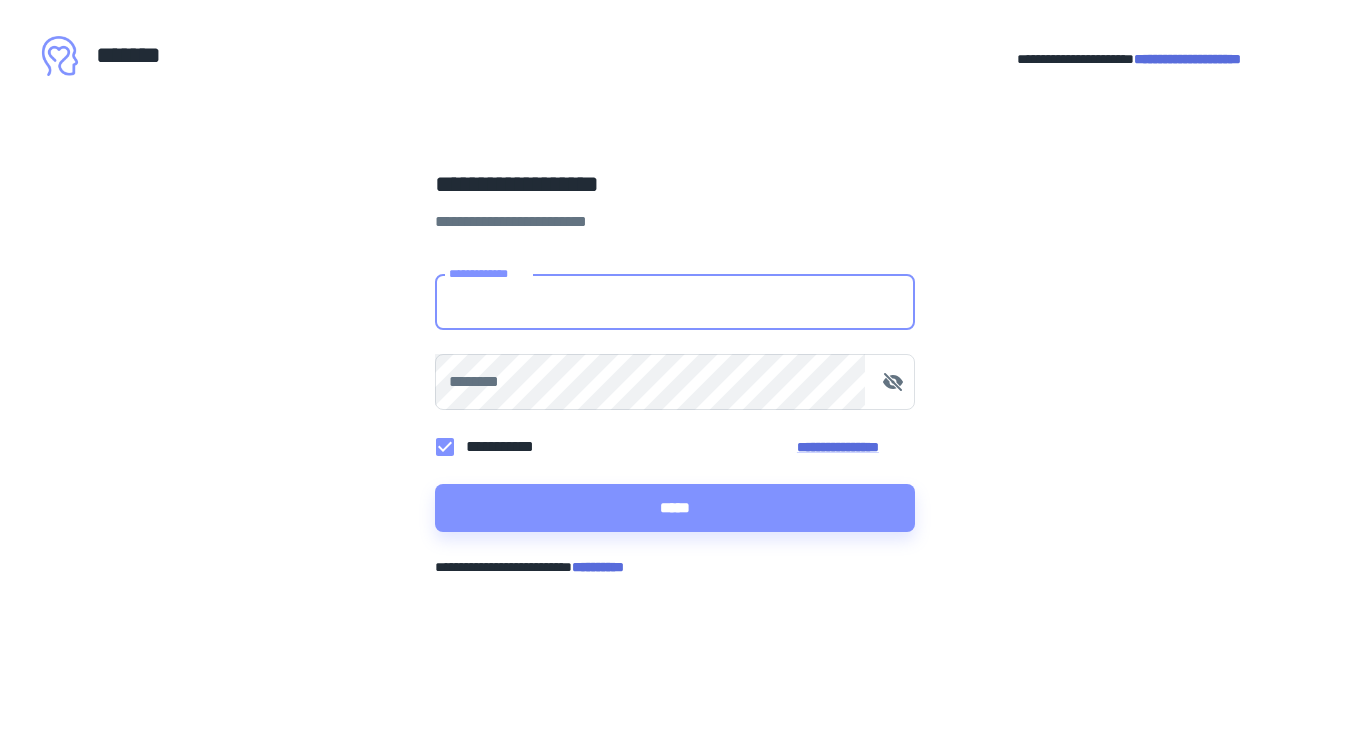 scroll, scrollTop: 0, scrollLeft: 0, axis: both 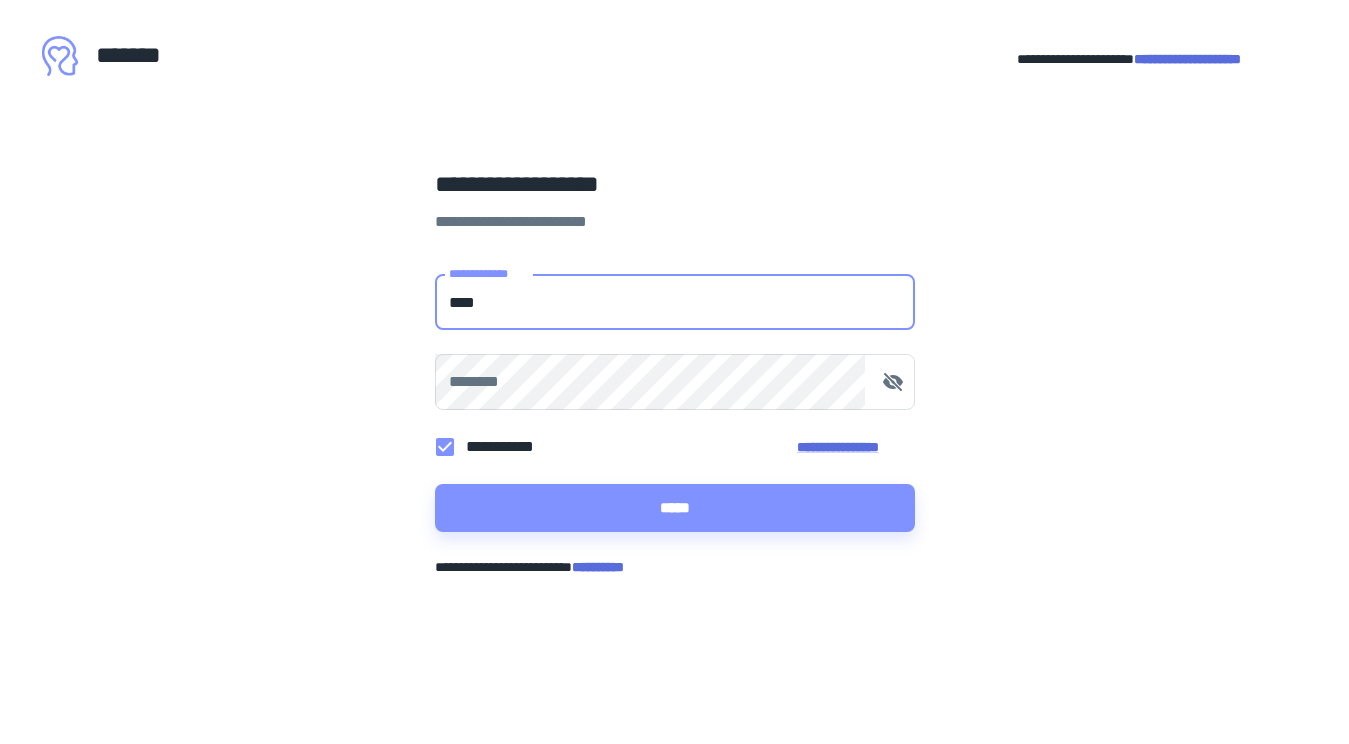 type on "**********" 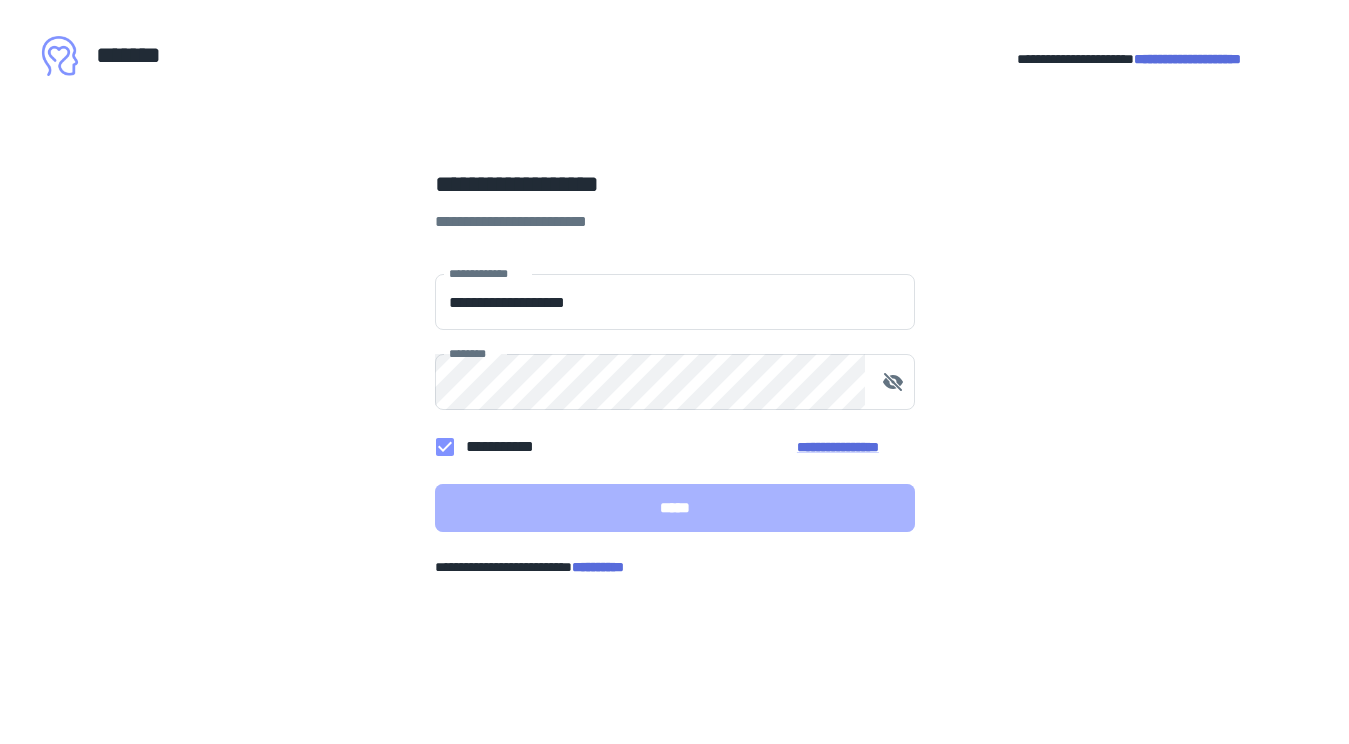 click on "*****" at bounding box center [675, 508] 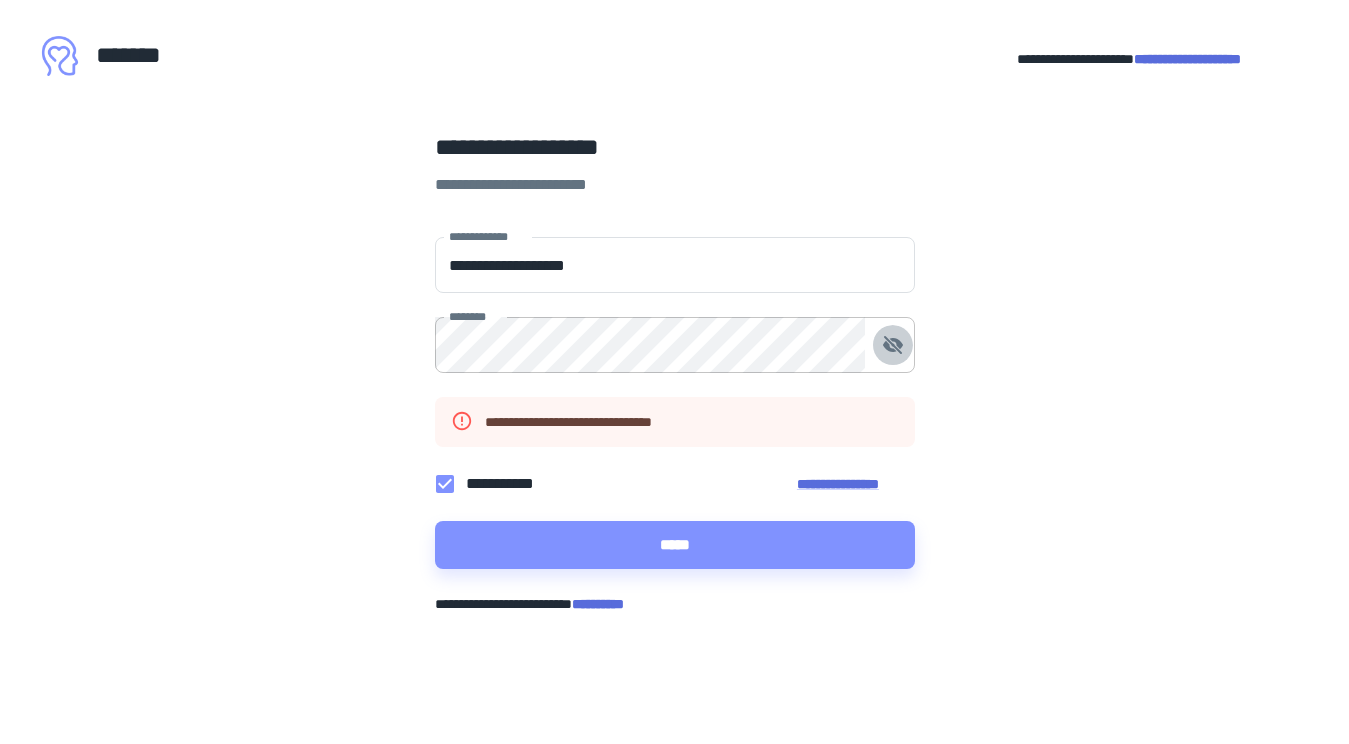 click at bounding box center (893, 345) 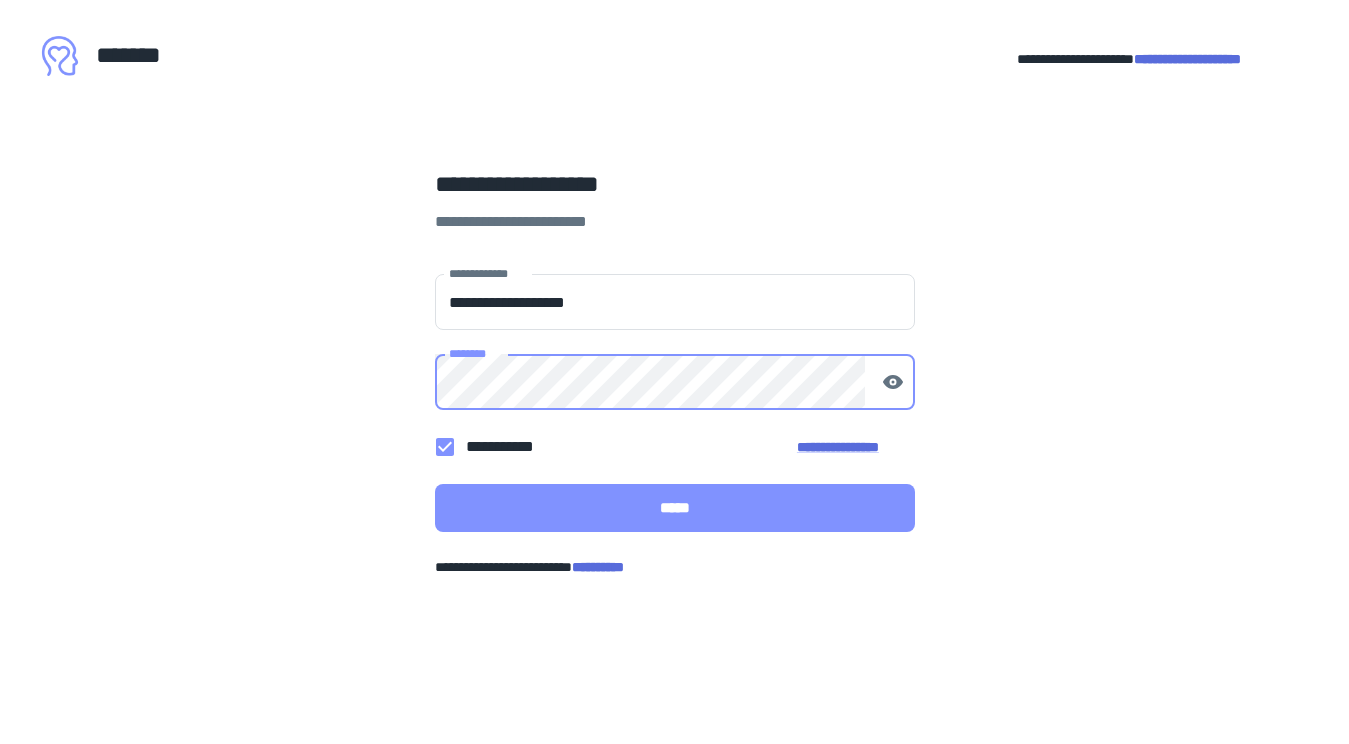 click on "*****" at bounding box center [675, 508] 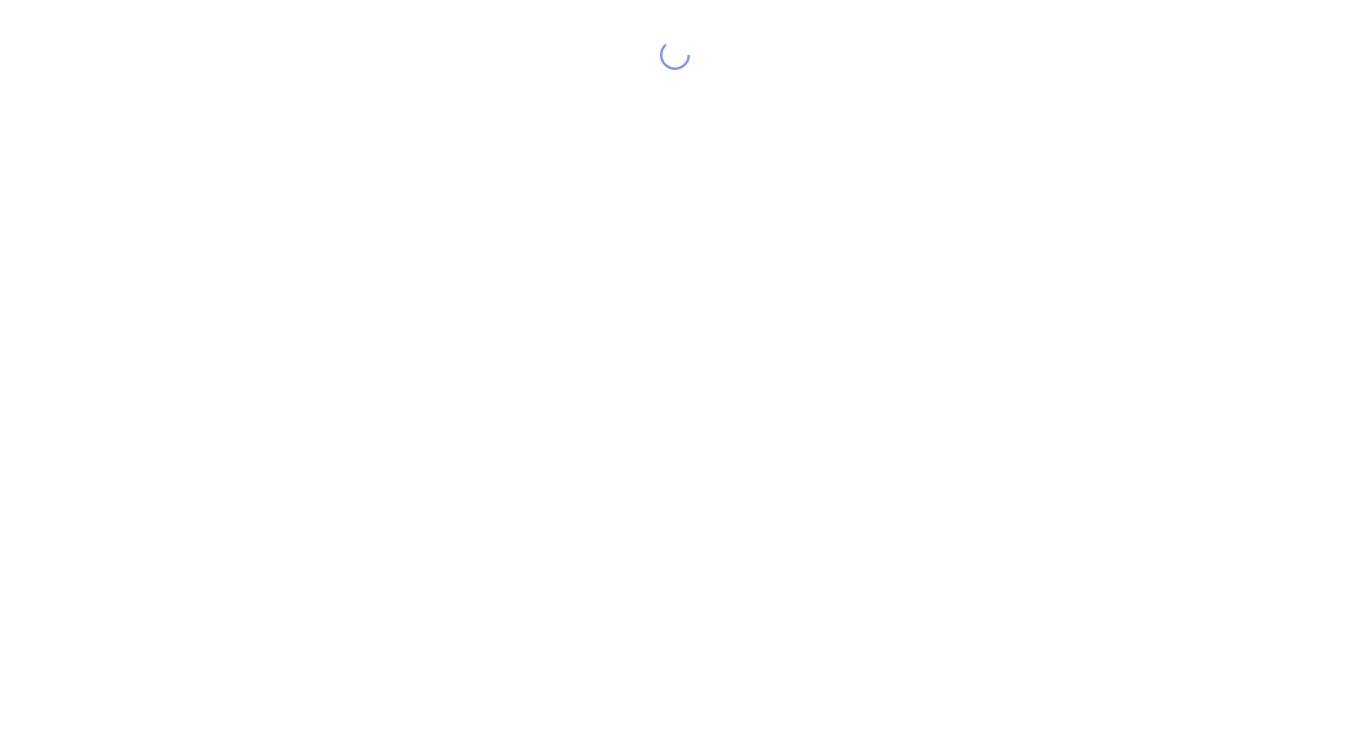 scroll, scrollTop: 0, scrollLeft: 0, axis: both 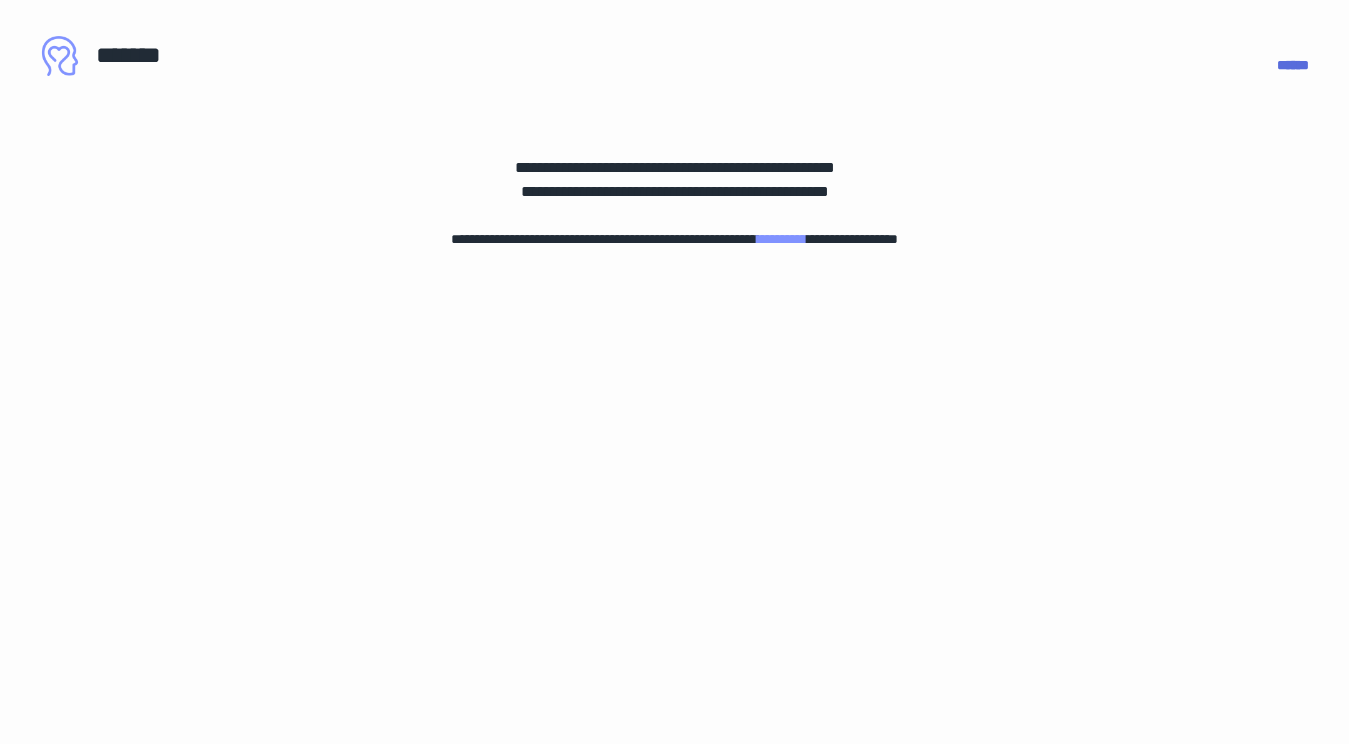 click on "**********" at bounding box center (782, 239) 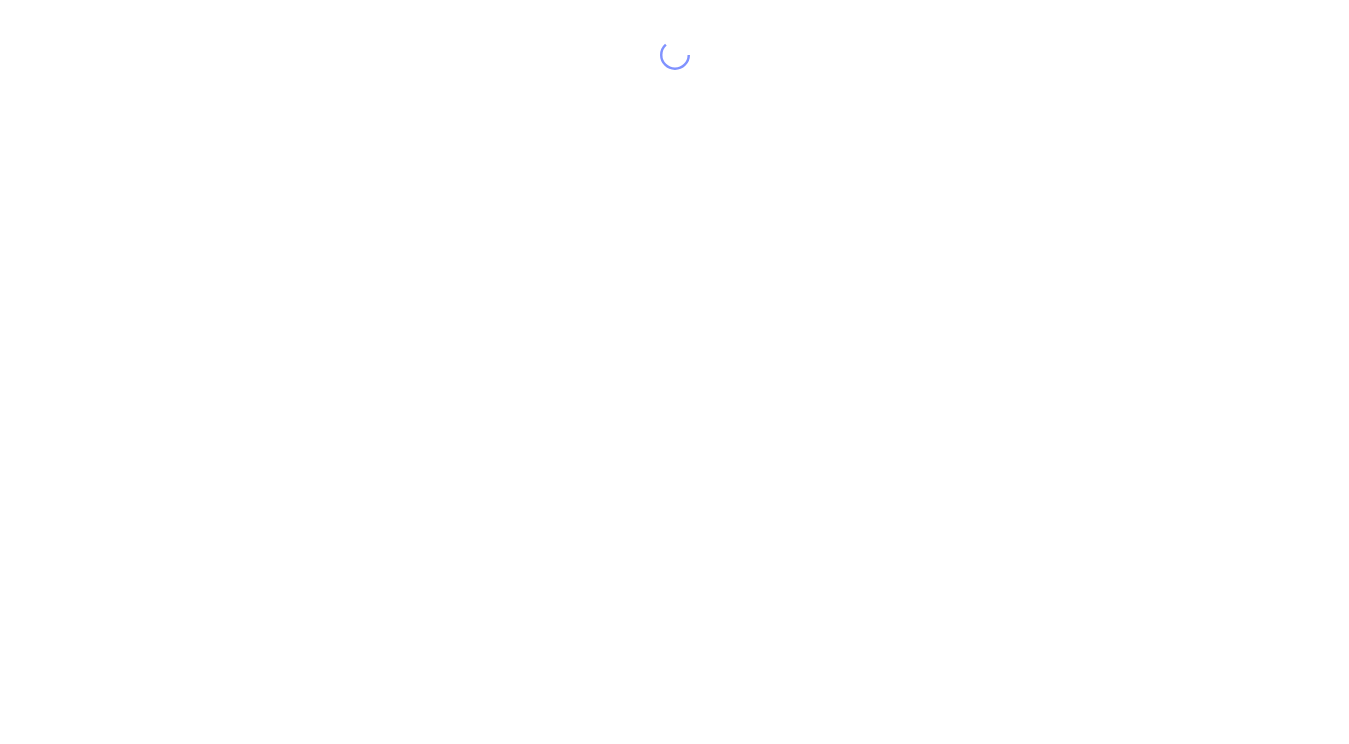 scroll, scrollTop: 0, scrollLeft: 0, axis: both 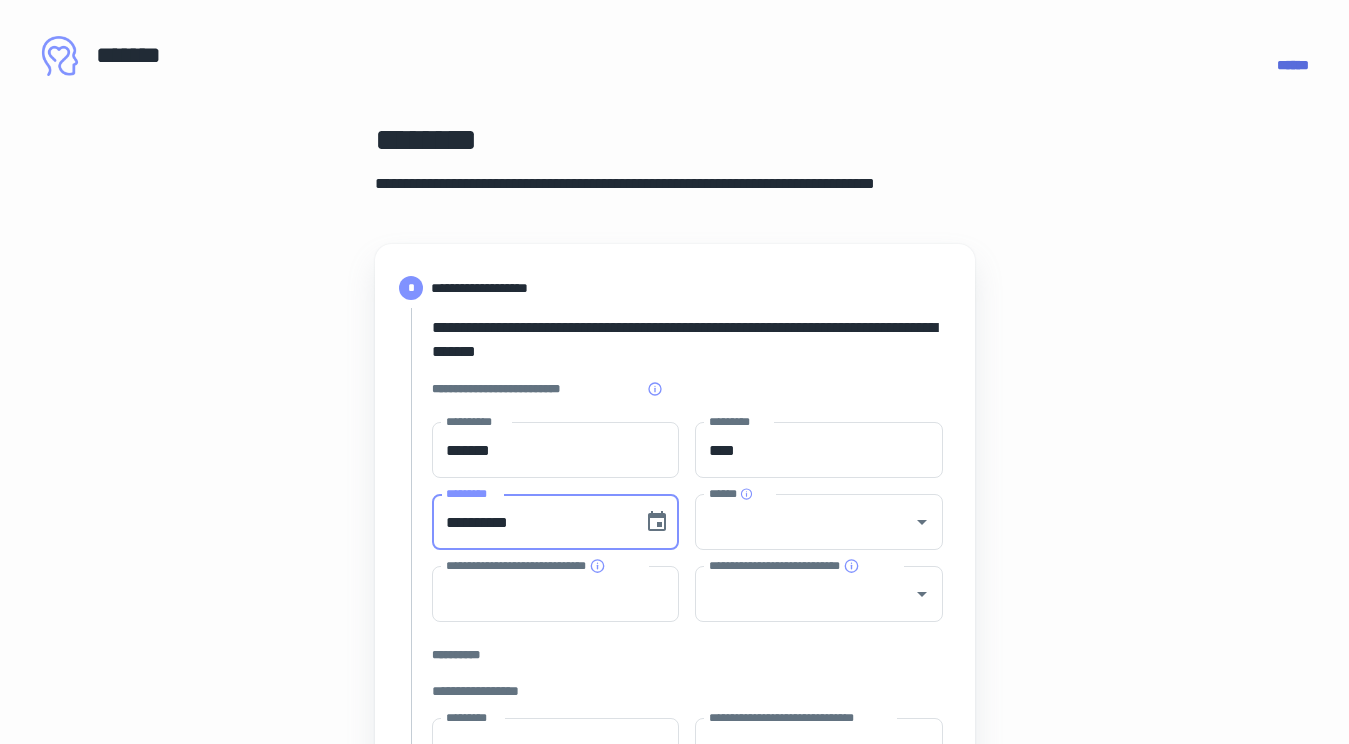 click on "**********" at bounding box center [531, 522] 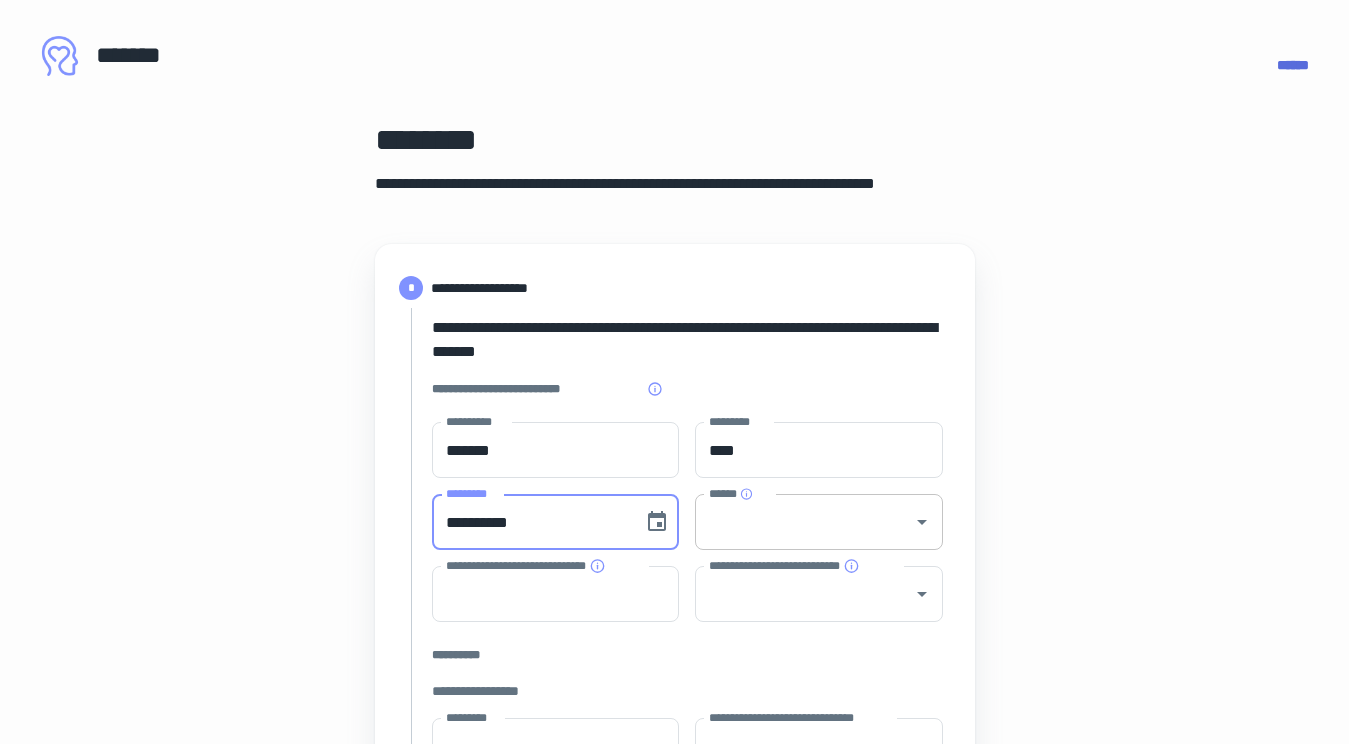 type on "**********" 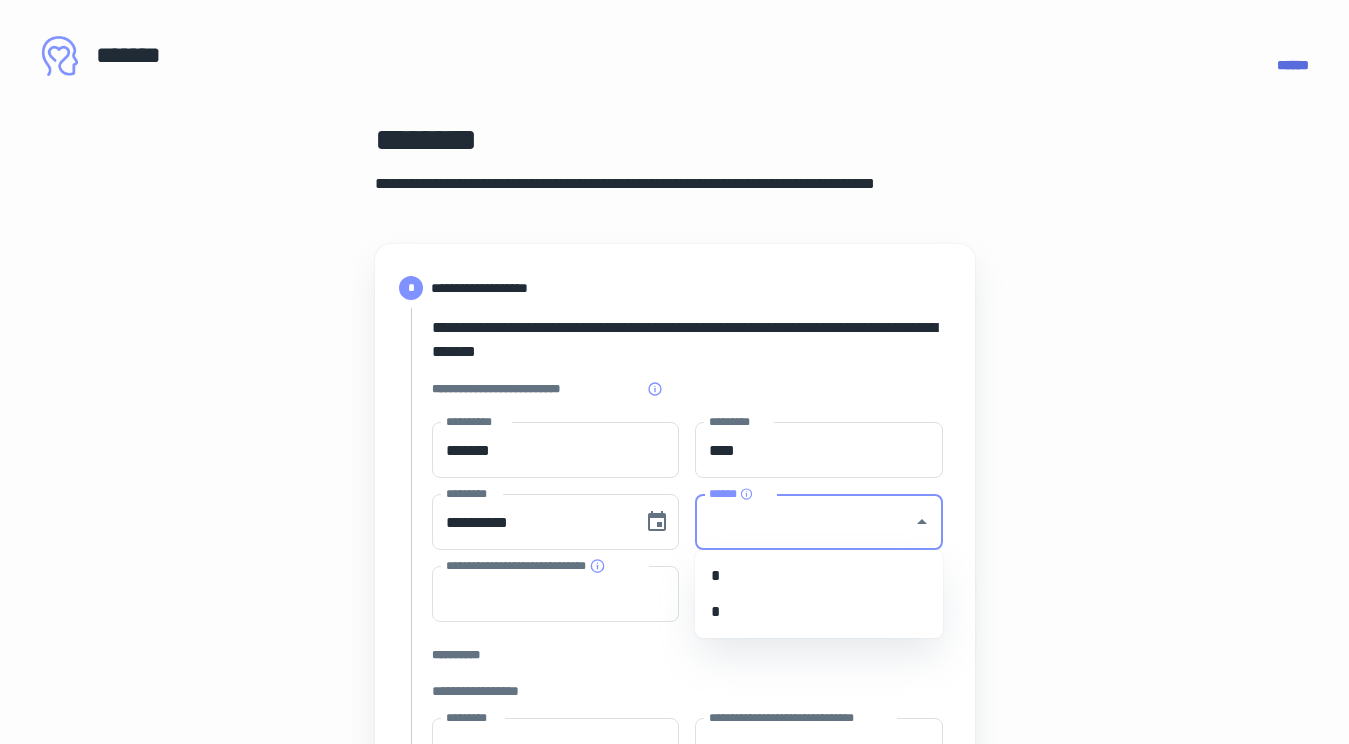 click on "******" at bounding box center (804, 522) 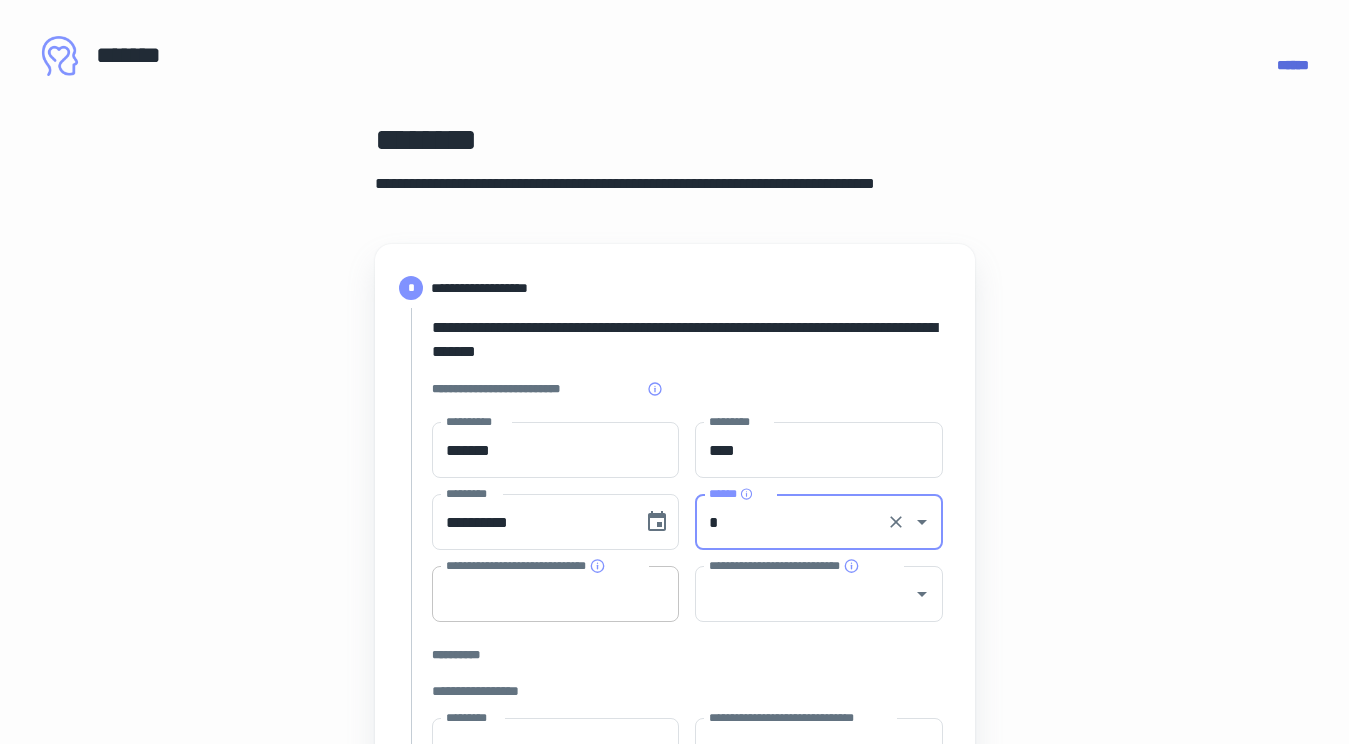 click on "**********" at bounding box center (556, 594) 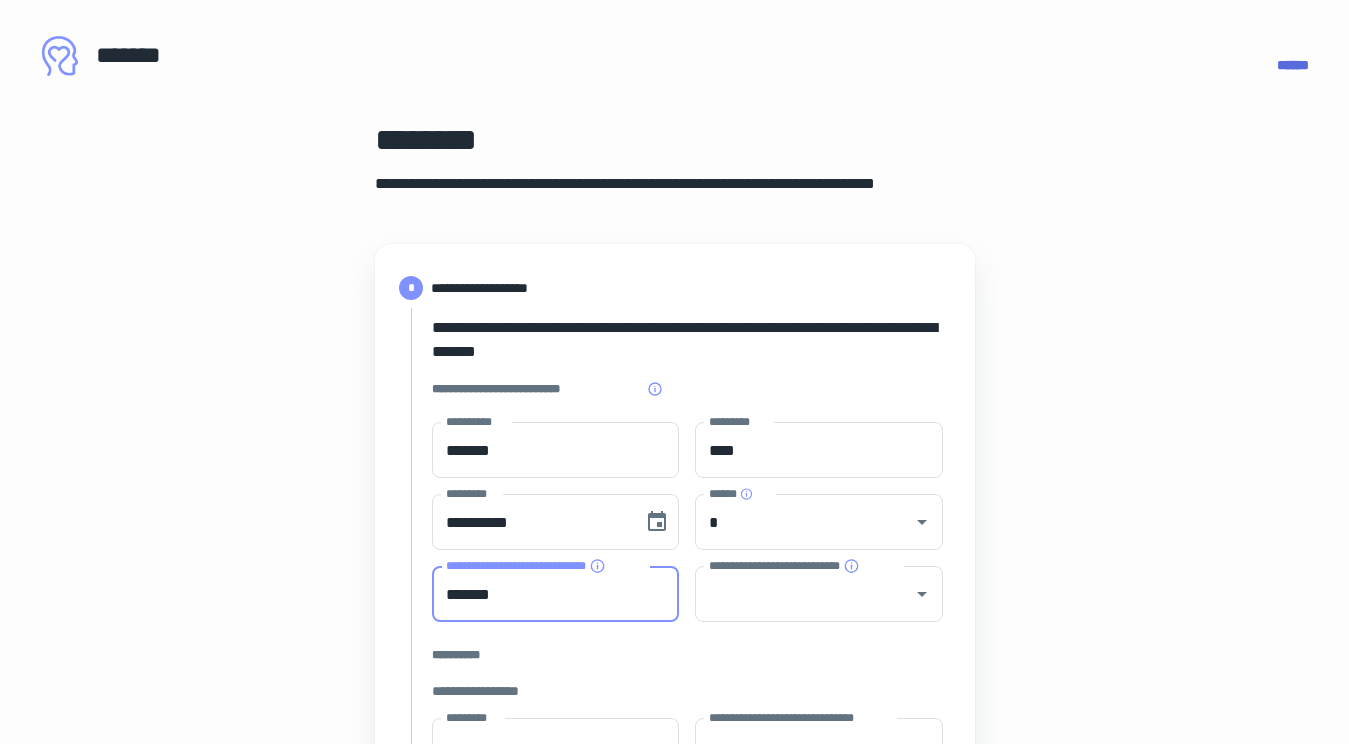 type on "*******" 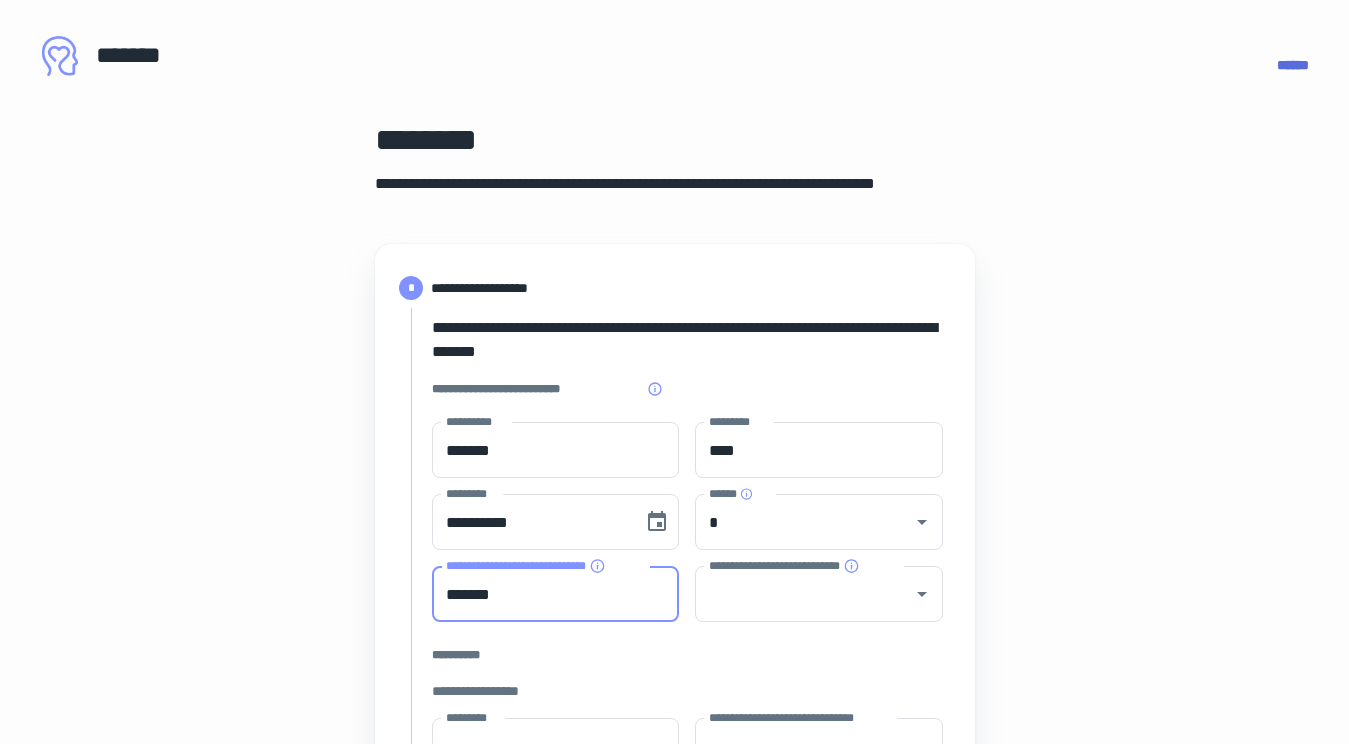 click on "*******" at bounding box center (556, 594) 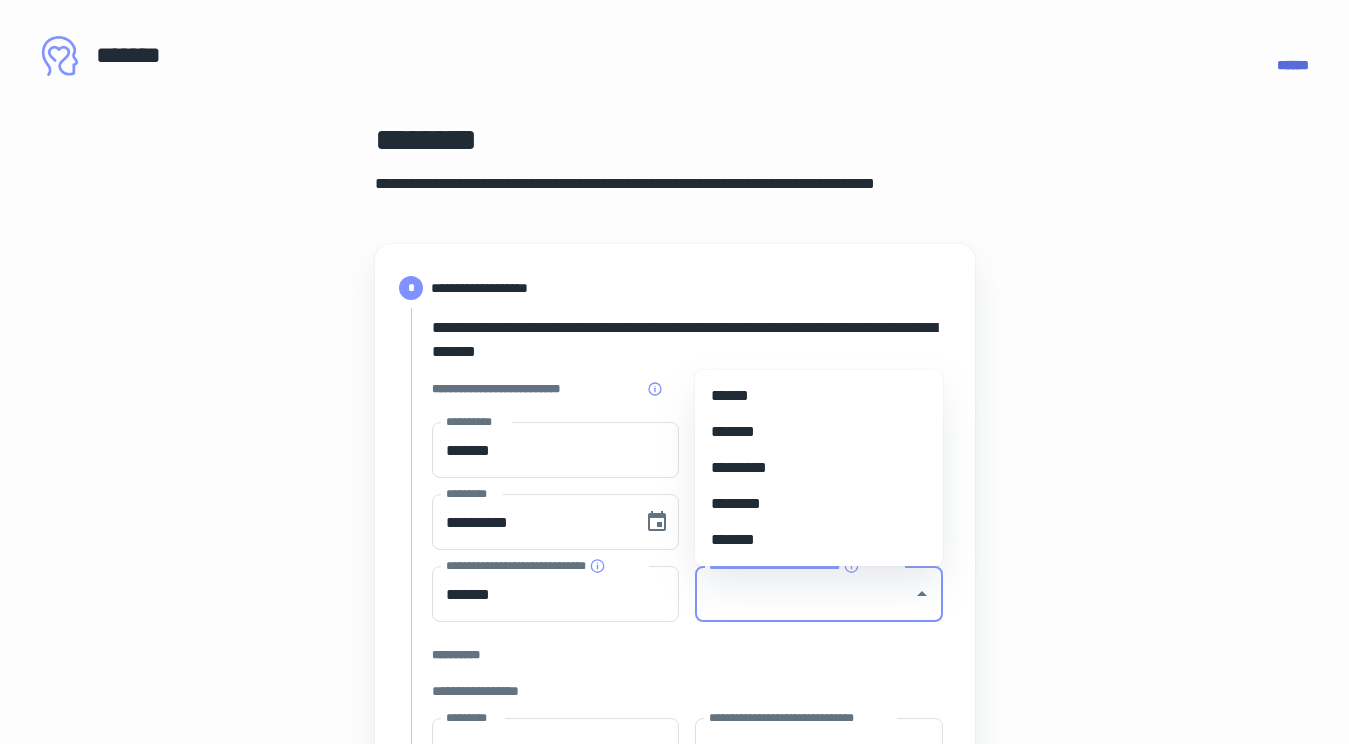 click on "**********" at bounding box center [804, 594] 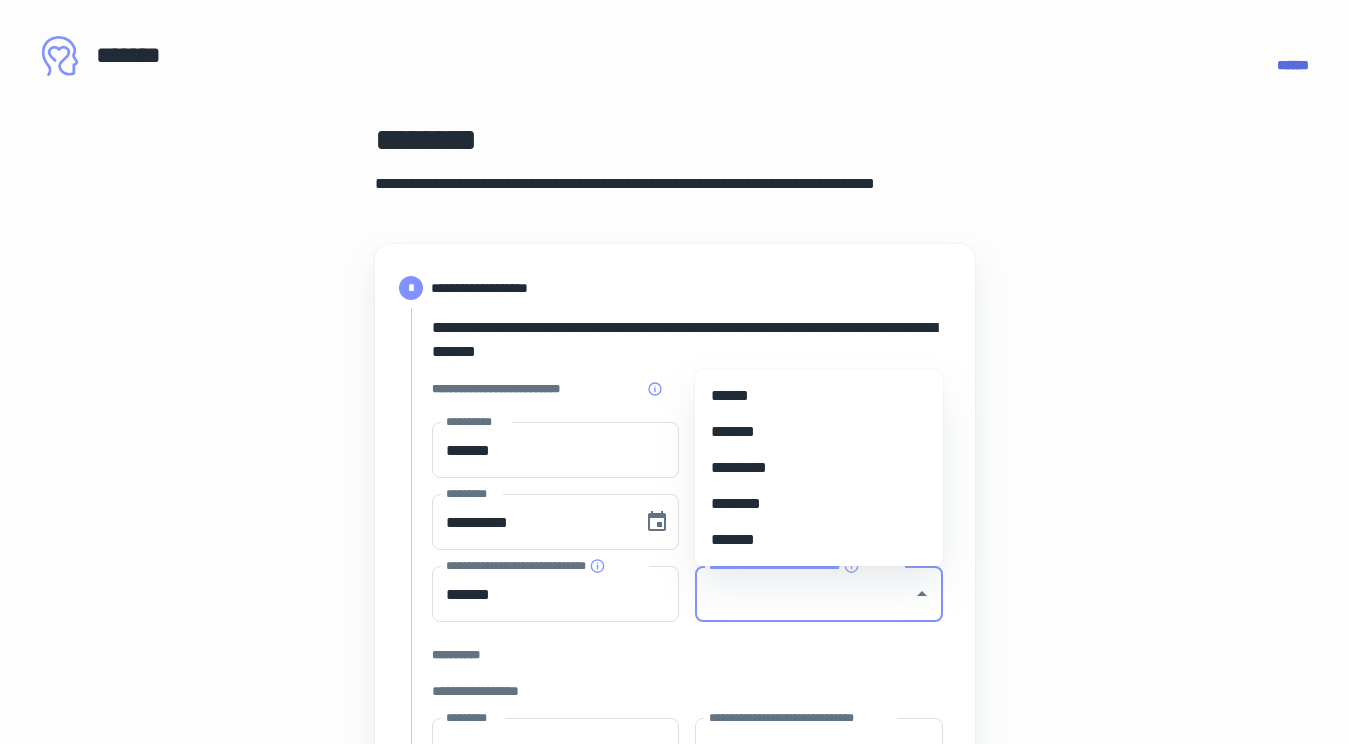 click on "*******" at bounding box center [819, 432] 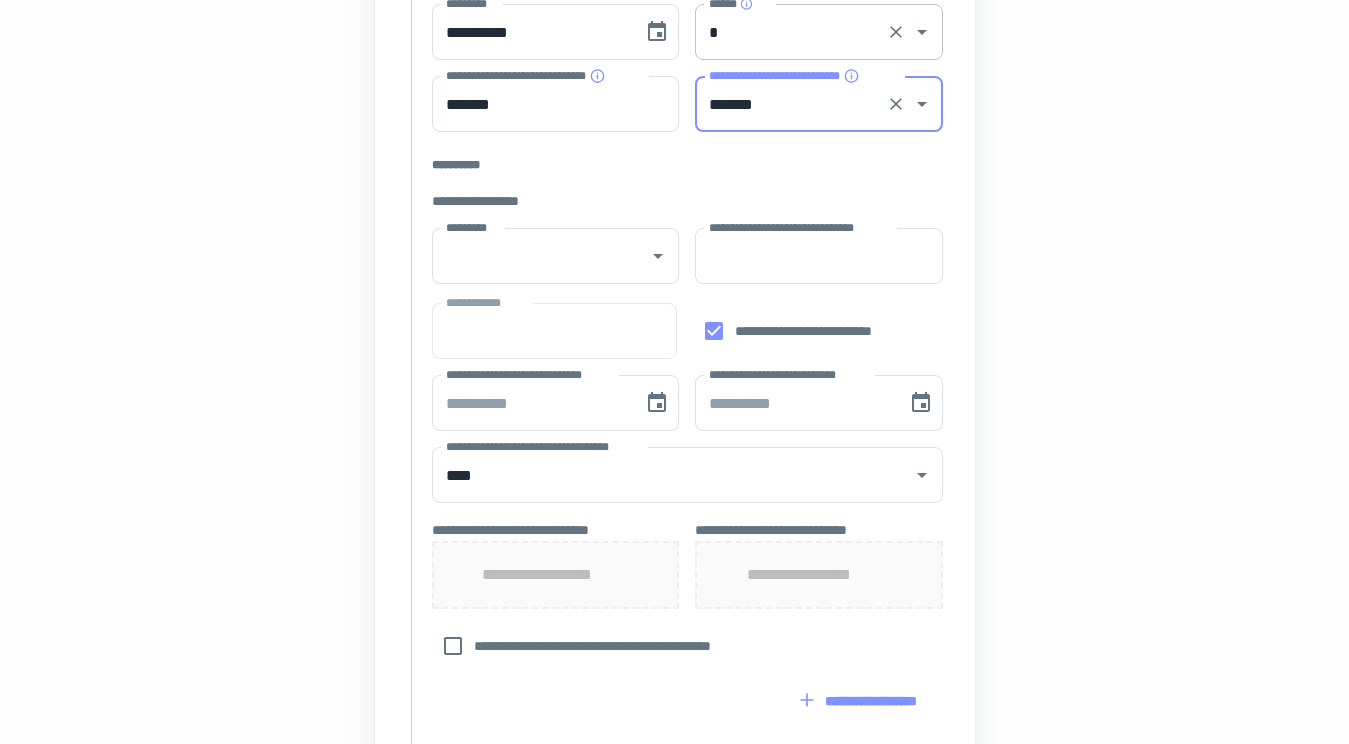 scroll, scrollTop: 543, scrollLeft: 0, axis: vertical 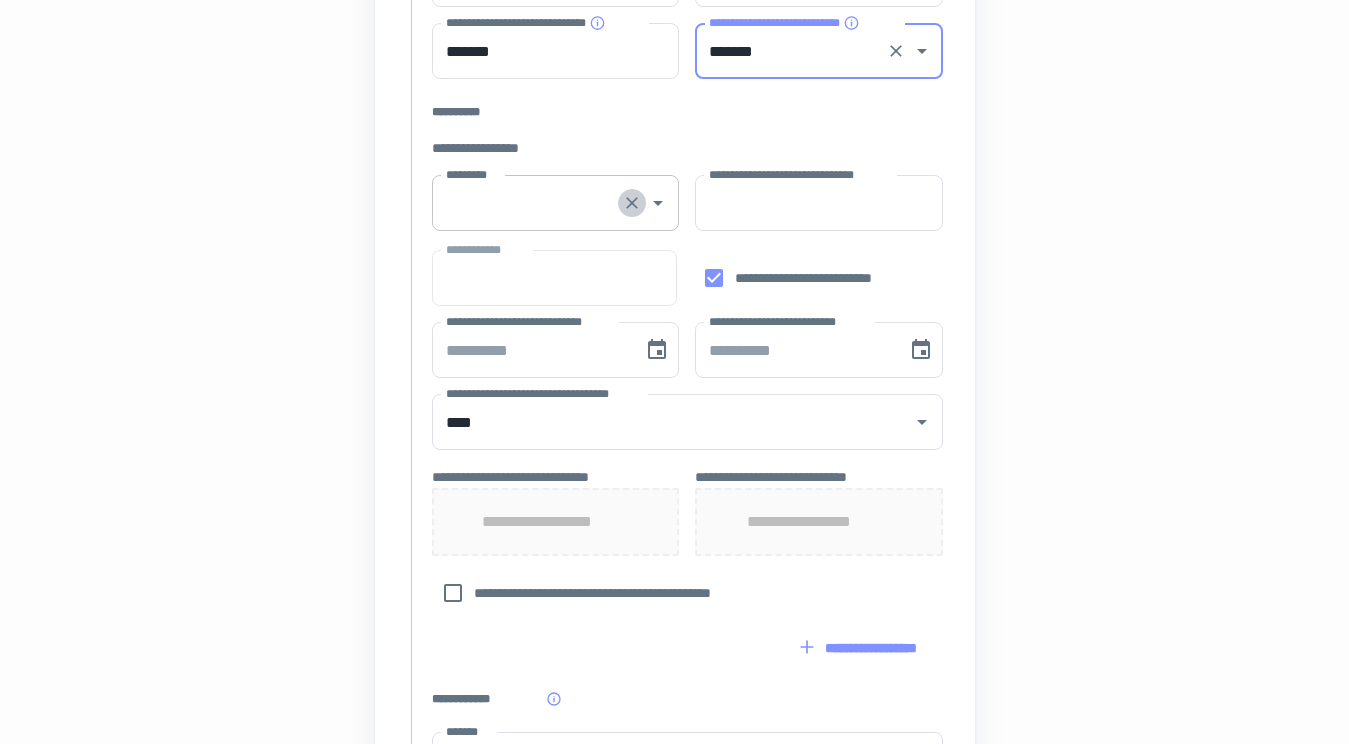 click at bounding box center (632, 203) 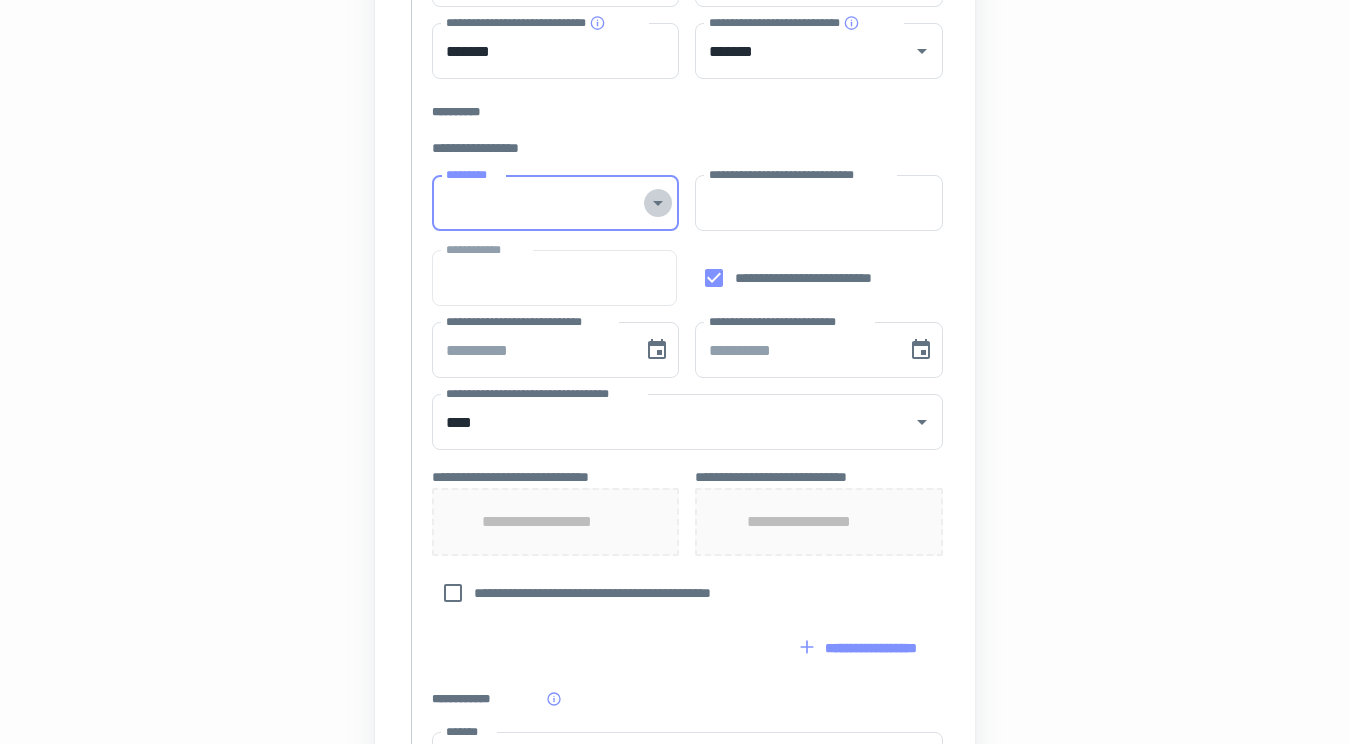 click 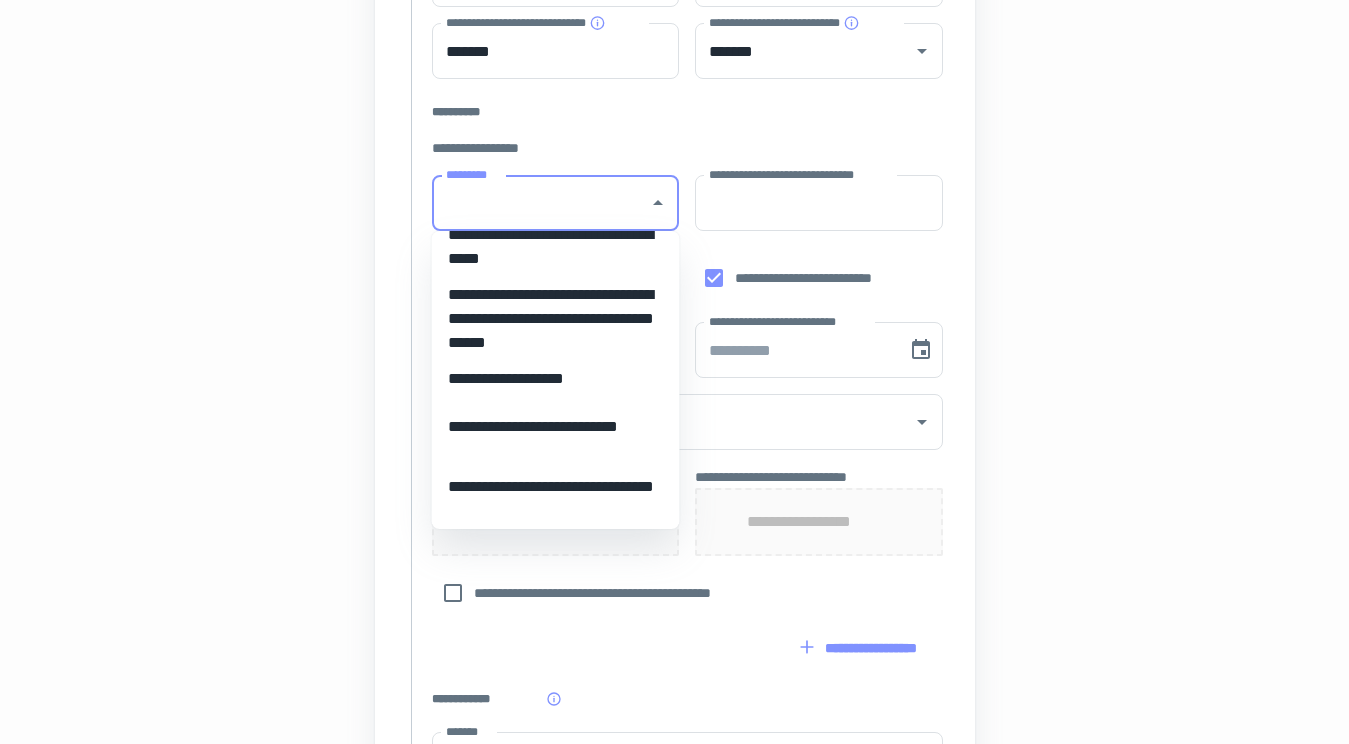 scroll, scrollTop: 1617, scrollLeft: 0, axis: vertical 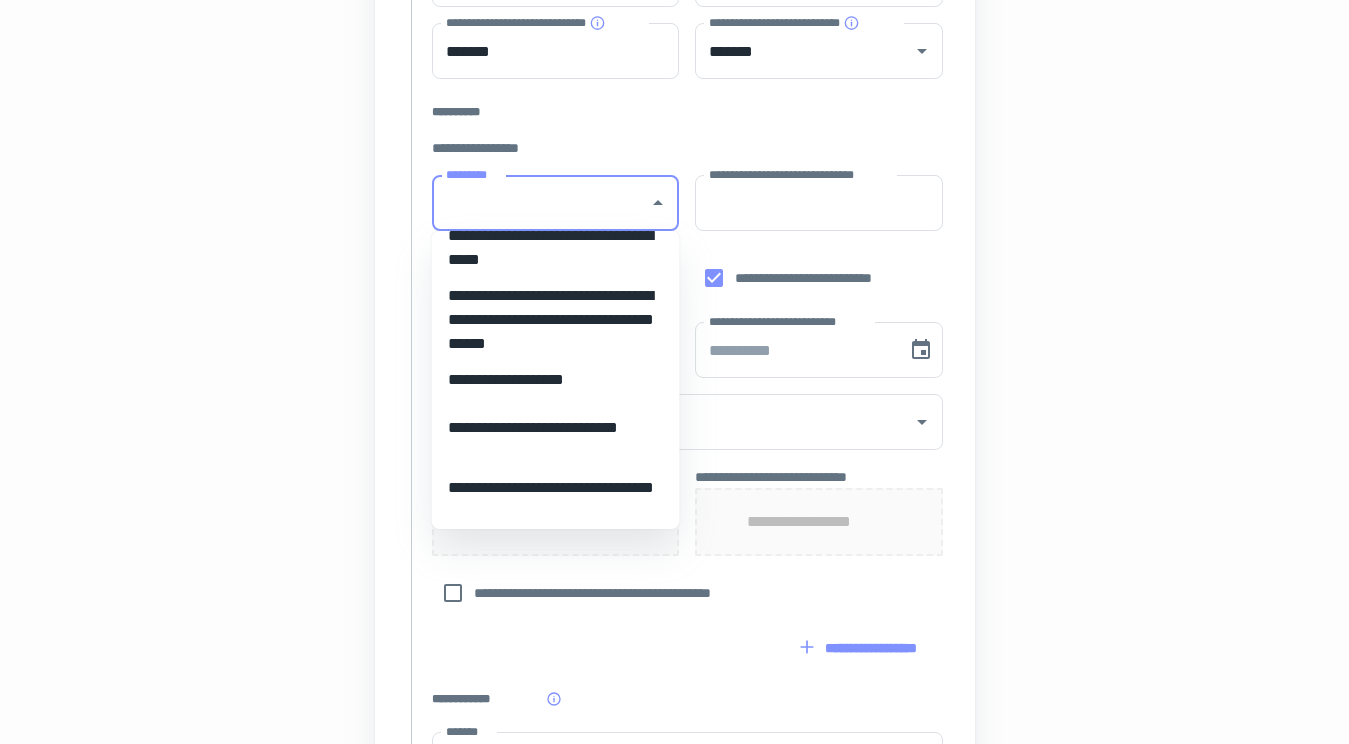 click on "**********" at bounding box center (556, 320) 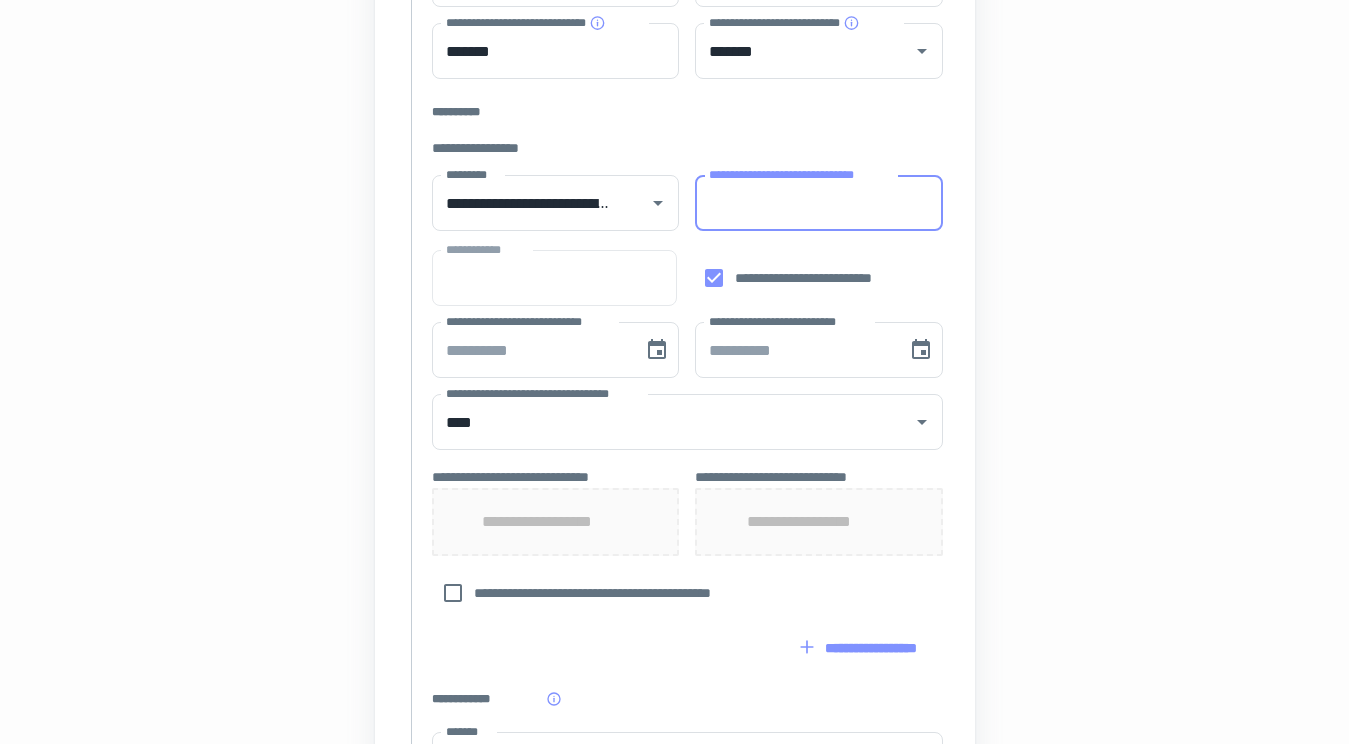 click on "**********" at bounding box center (819, 203) 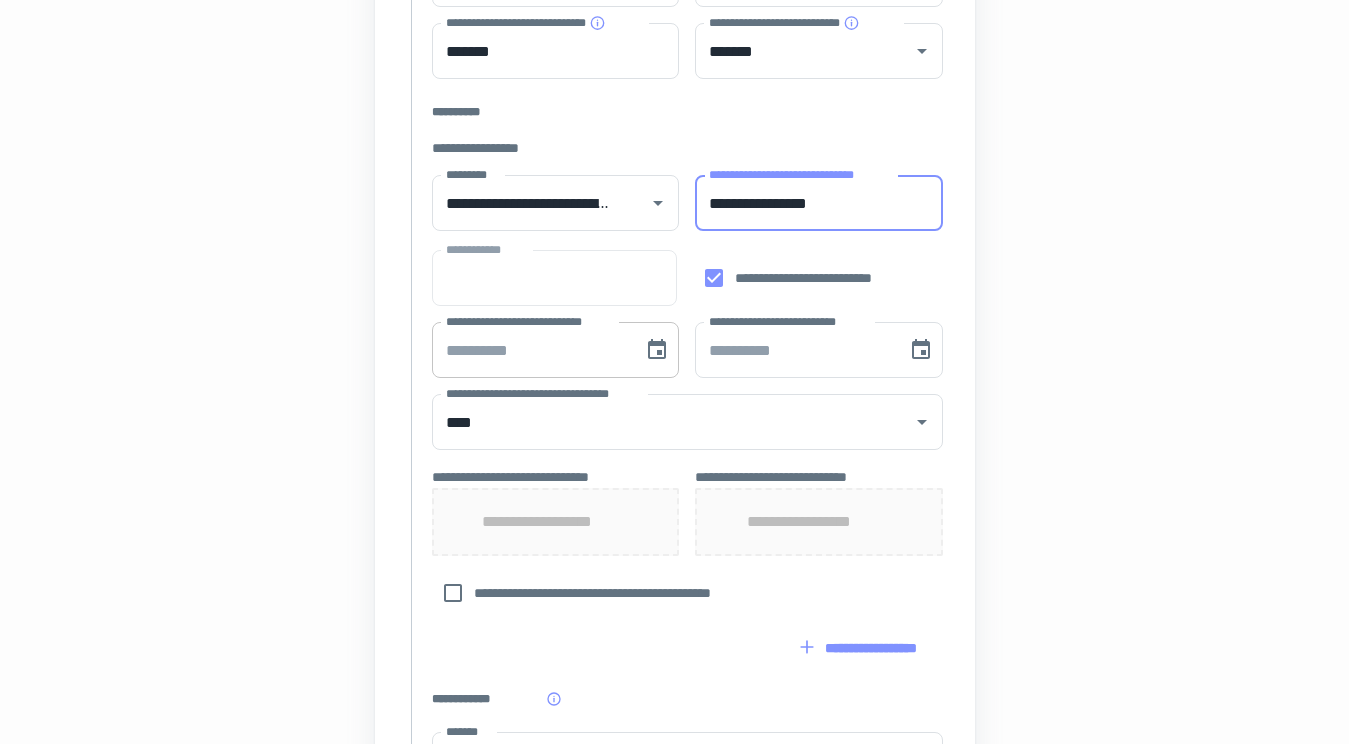 type on "**********" 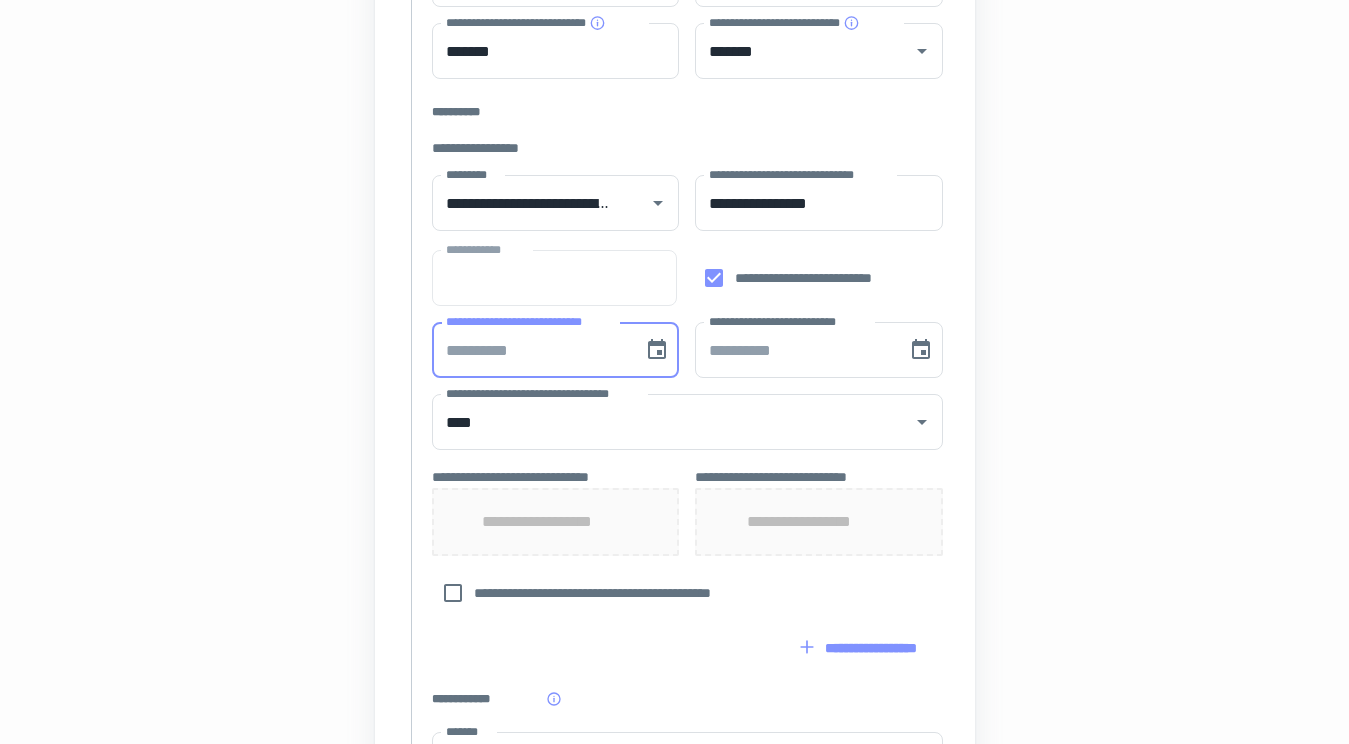type on "**********" 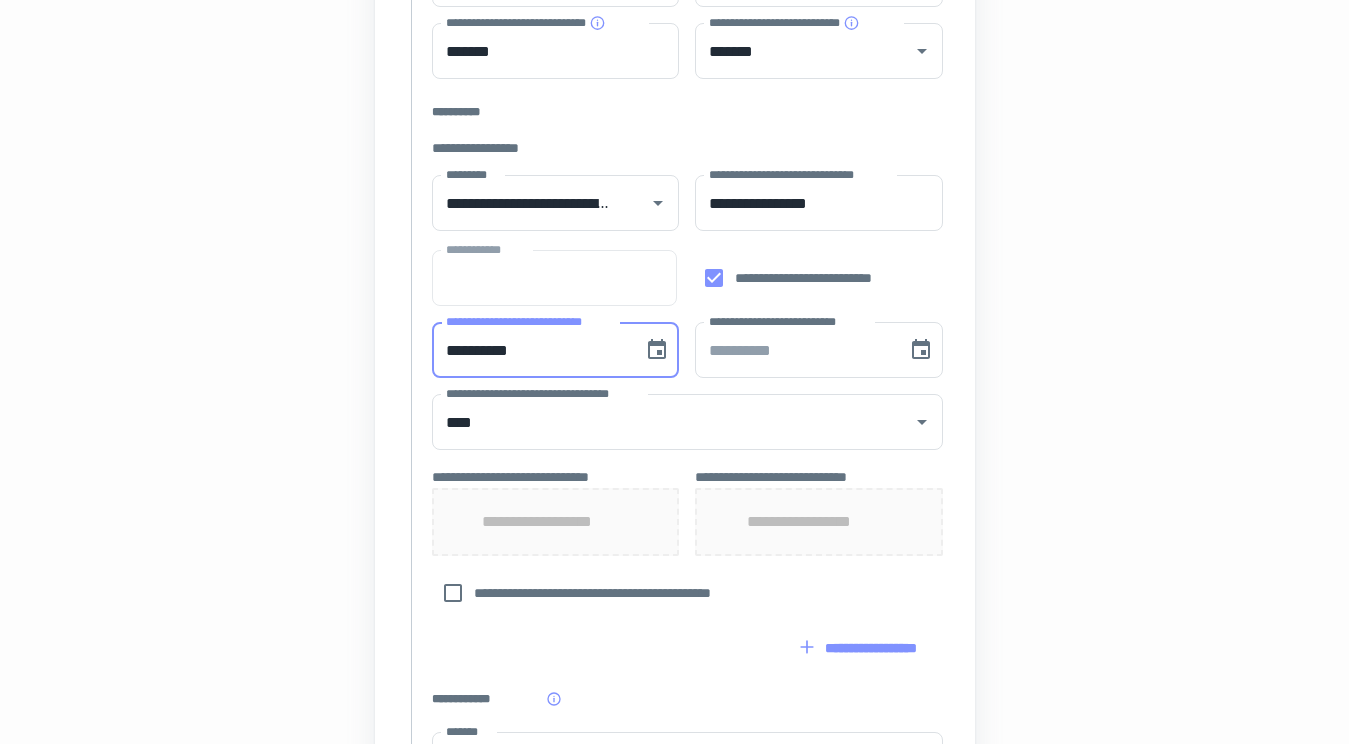 click on "**********" at bounding box center (531, 350) 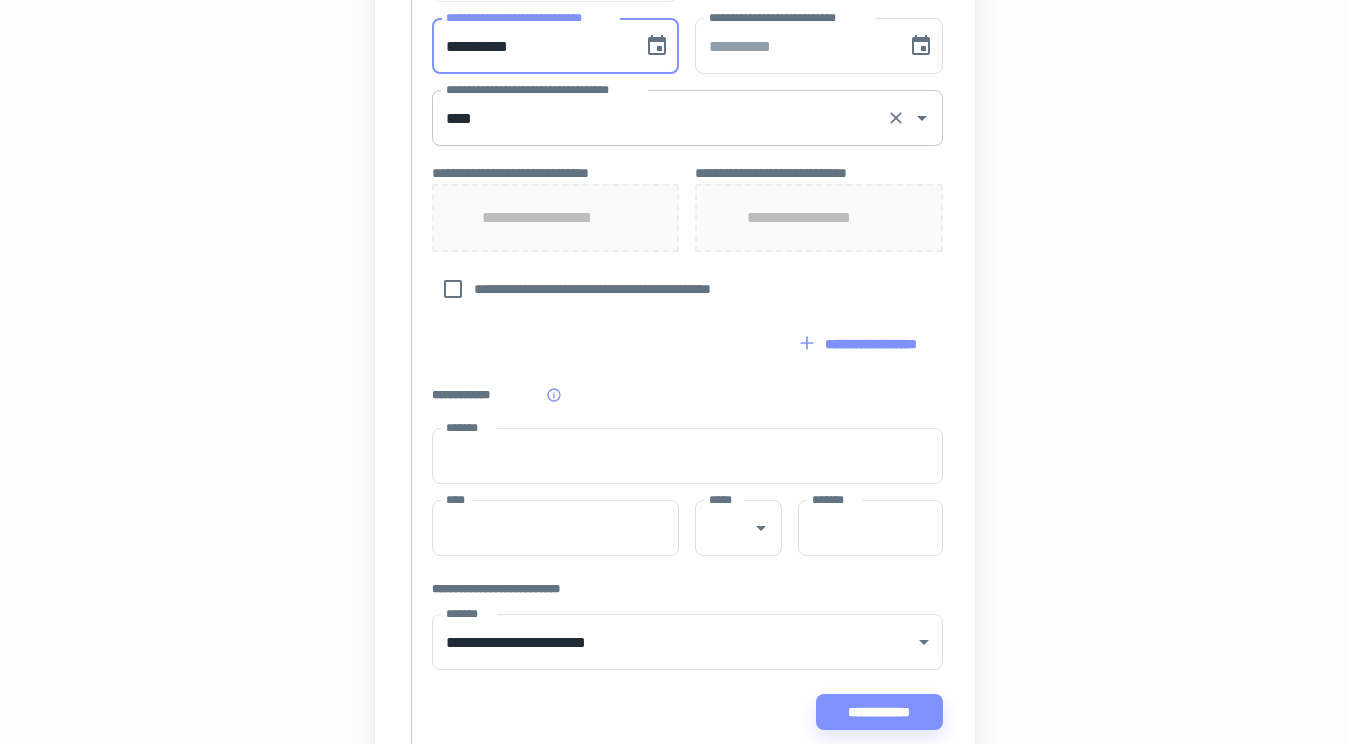 scroll, scrollTop: 841, scrollLeft: 0, axis: vertical 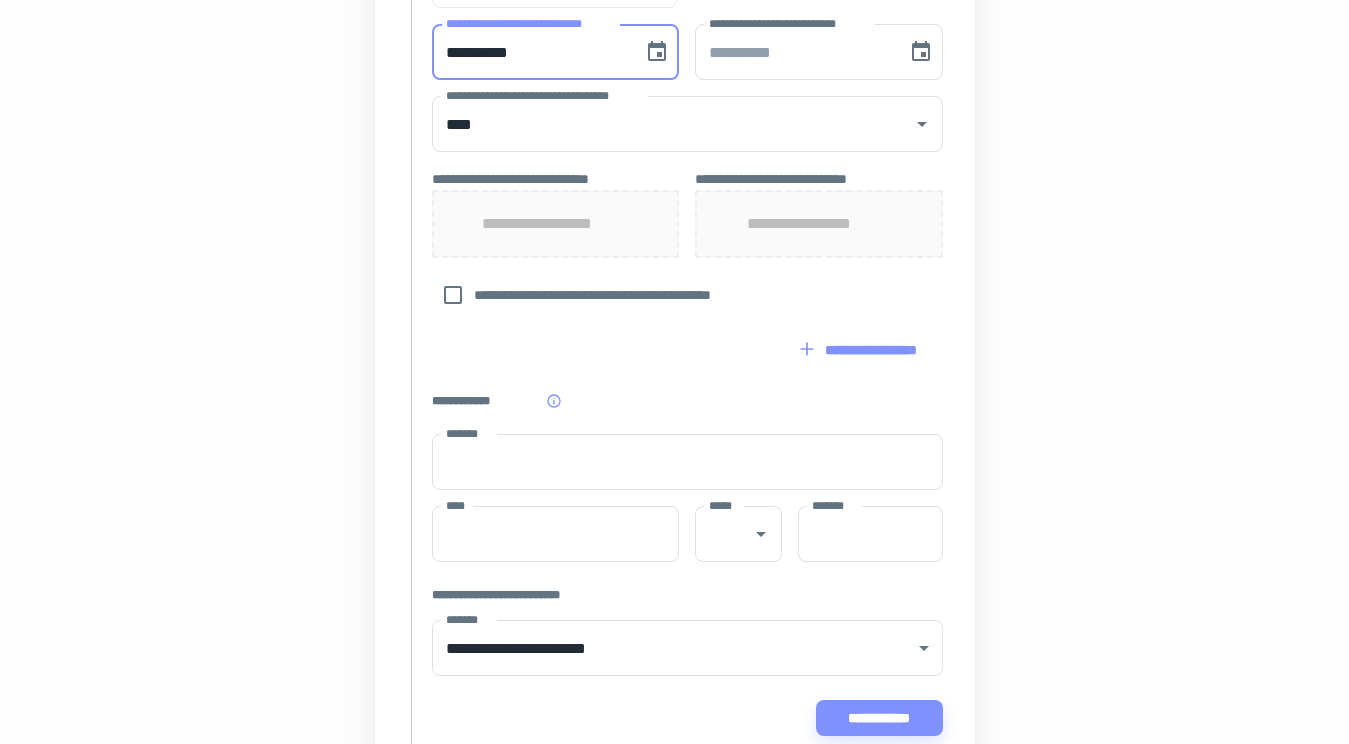 type 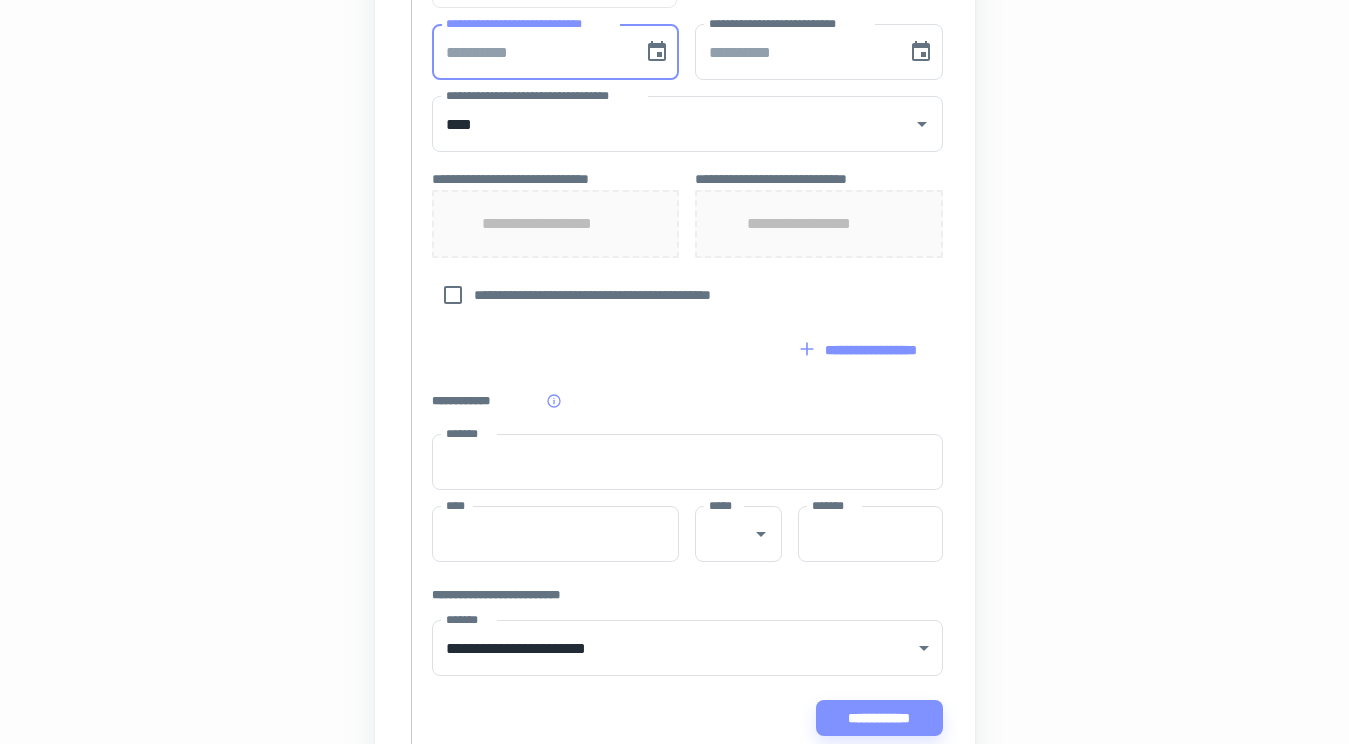 click on "**********" at bounding box center (555, 224) 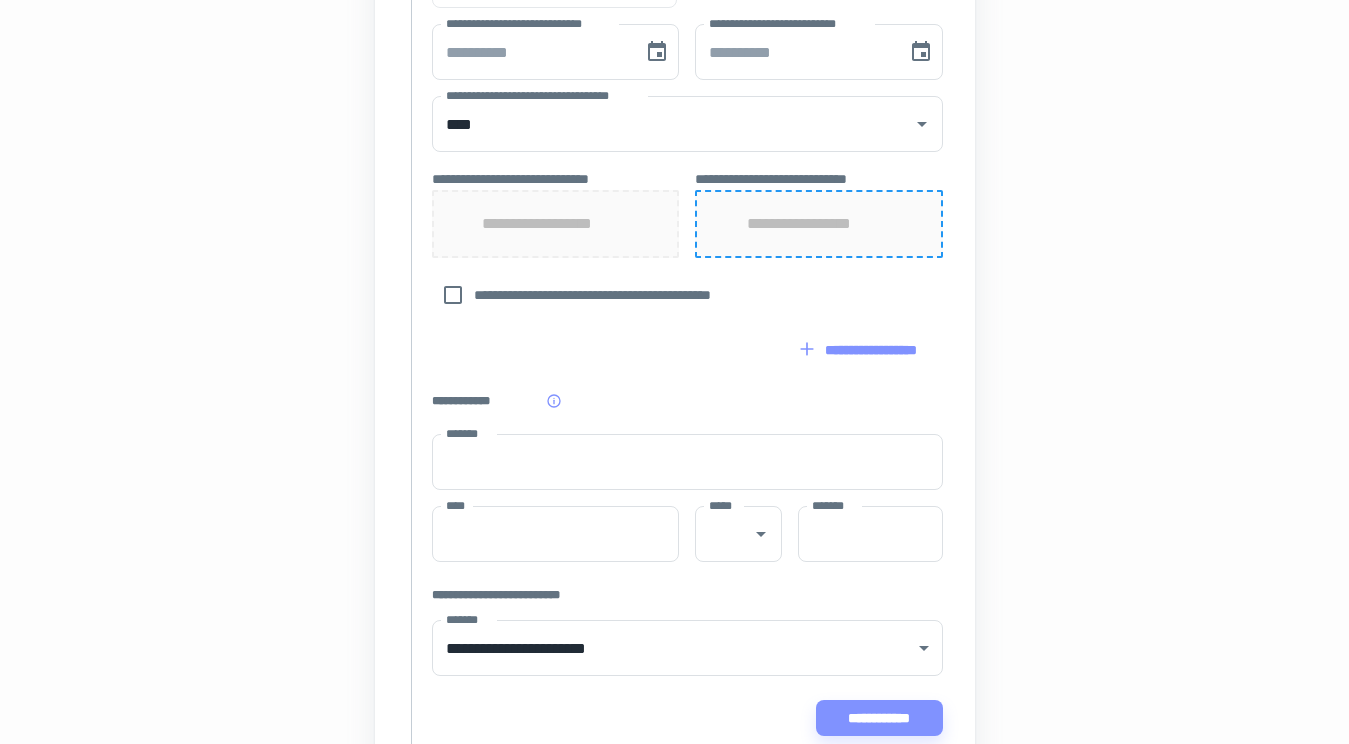 click on "**********" at bounding box center [818, 224] 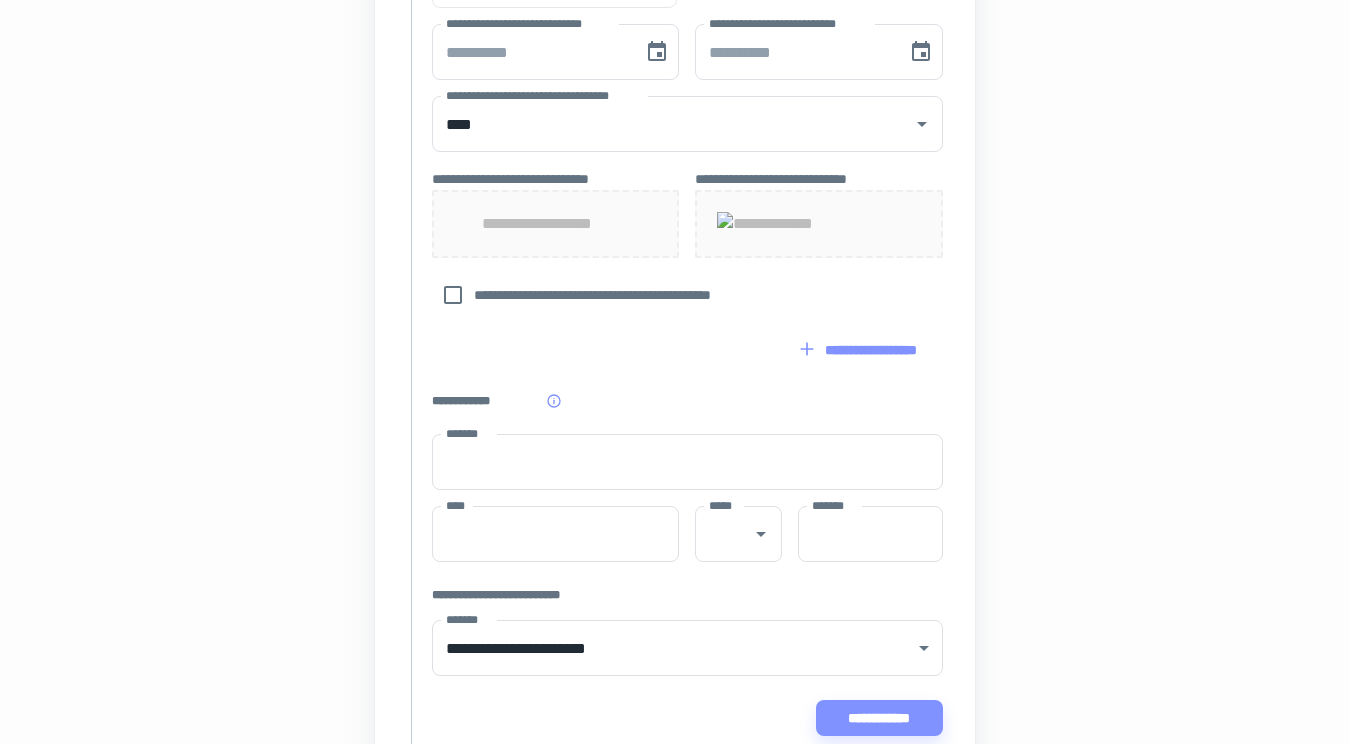 click on "**********" at bounding box center [555, 224] 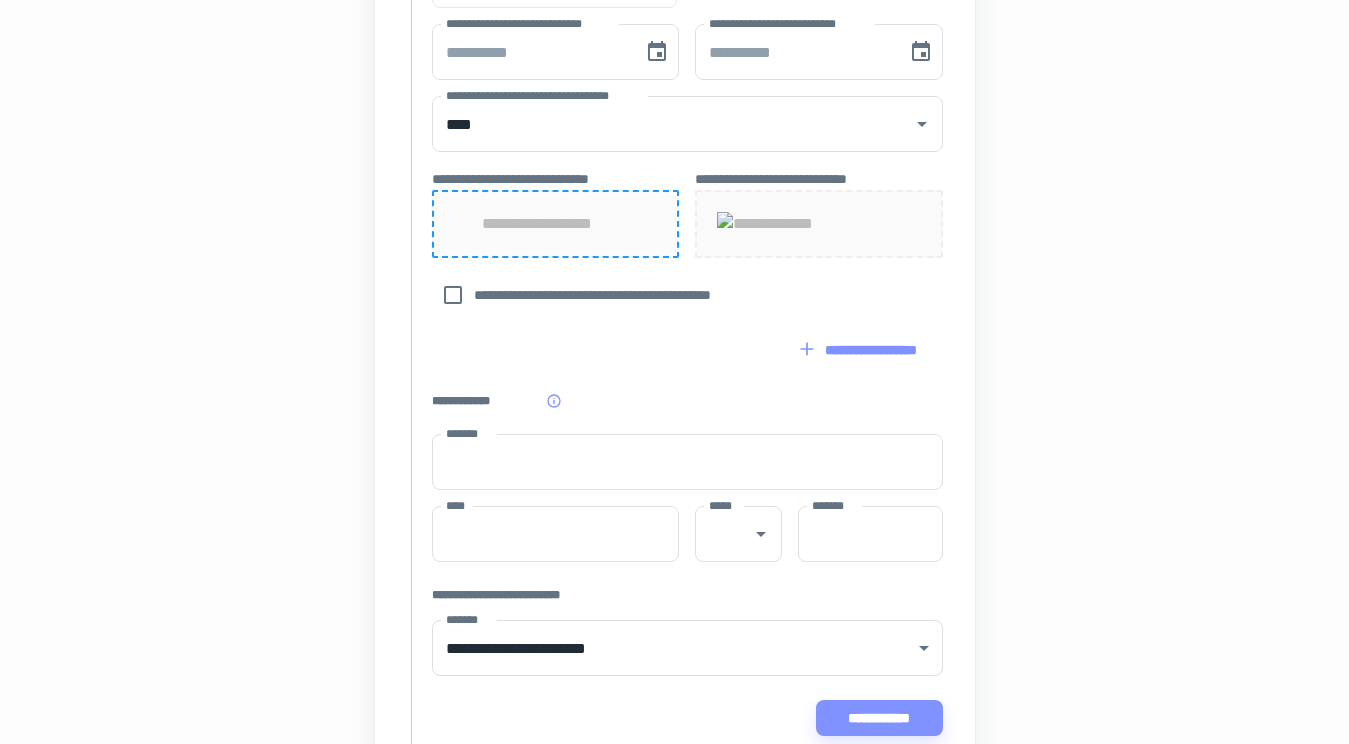 click on "**********" at bounding box center [555, 224] 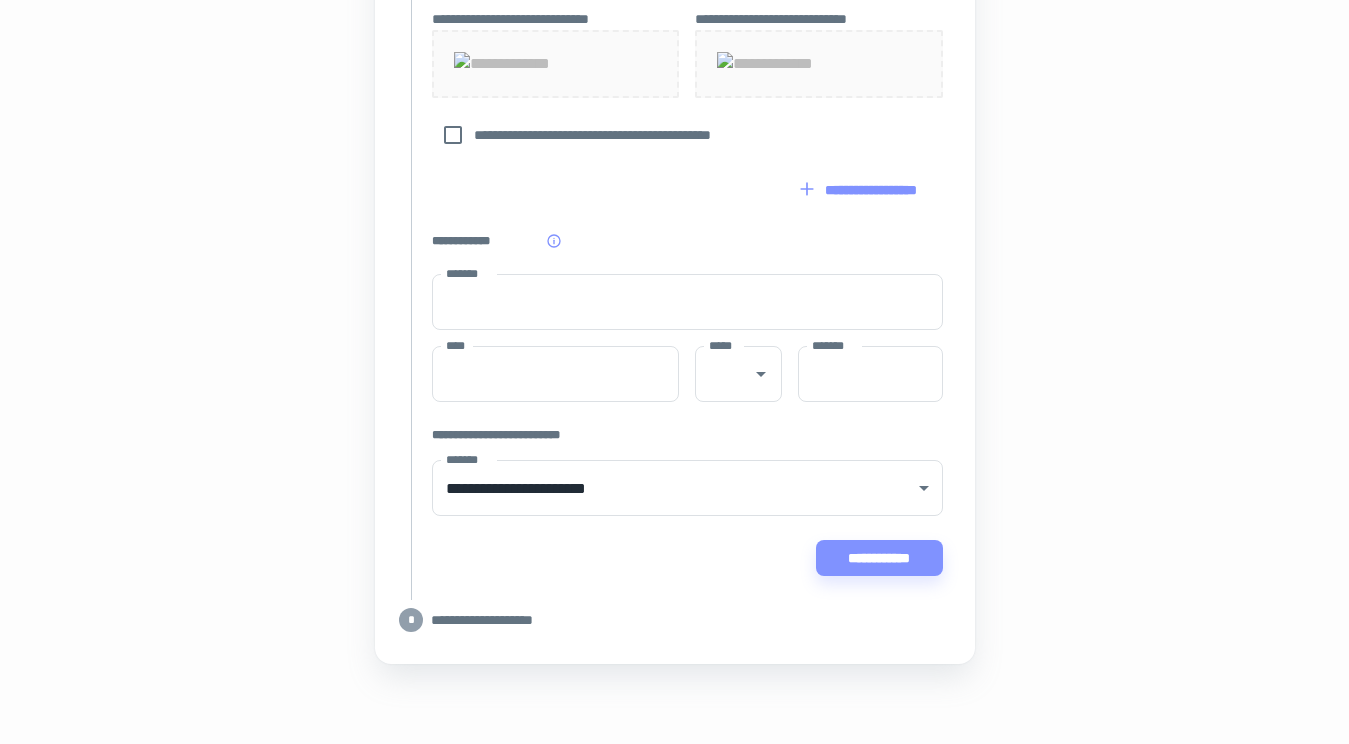 scroll, scrollTop: 1140, scrollLeft: 0, axis: vertical 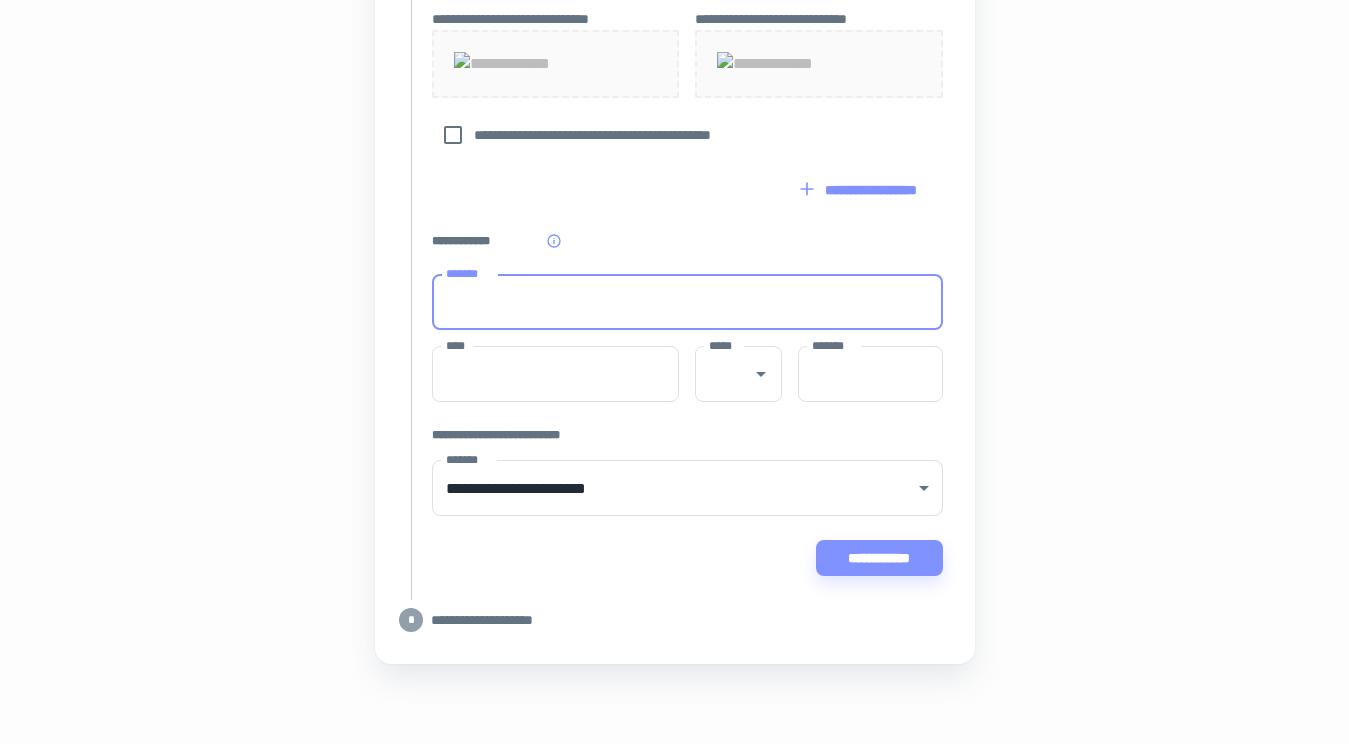click on "*******" at bounding box center [687, 302] 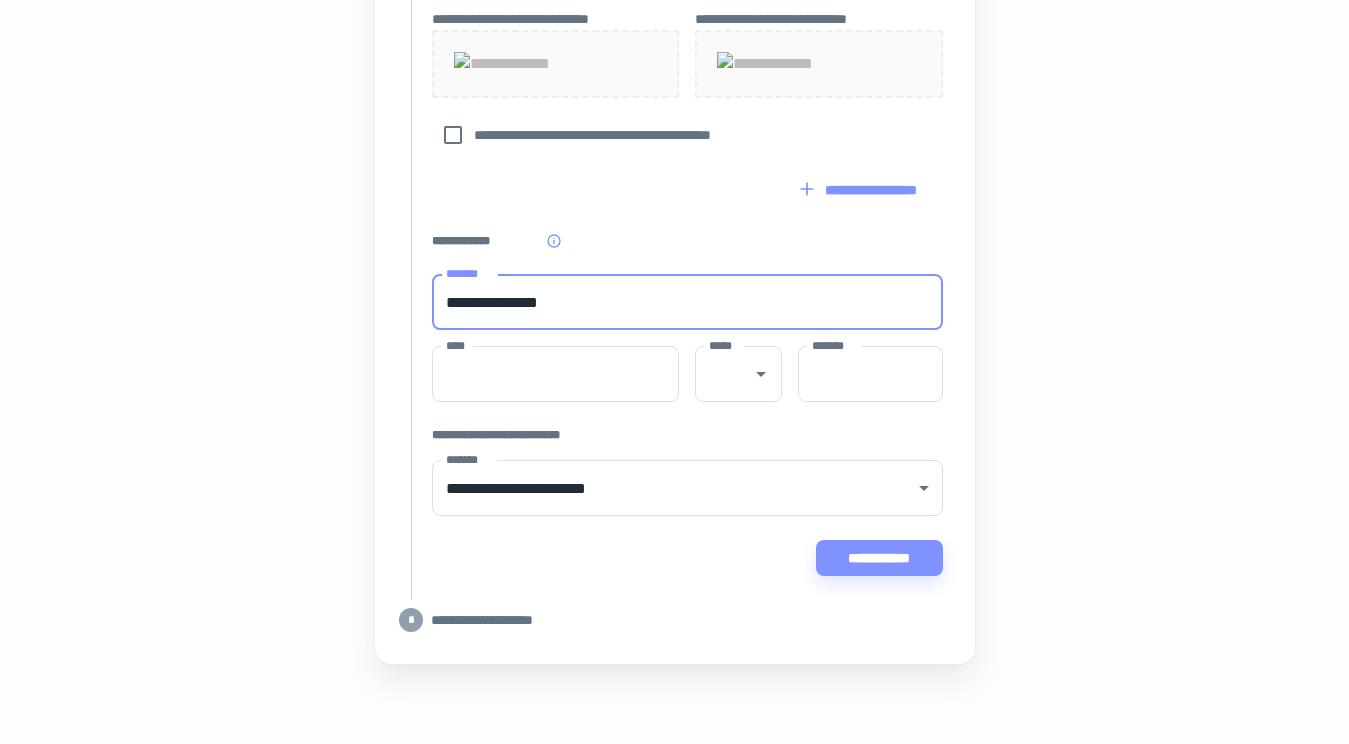 type on "**********" 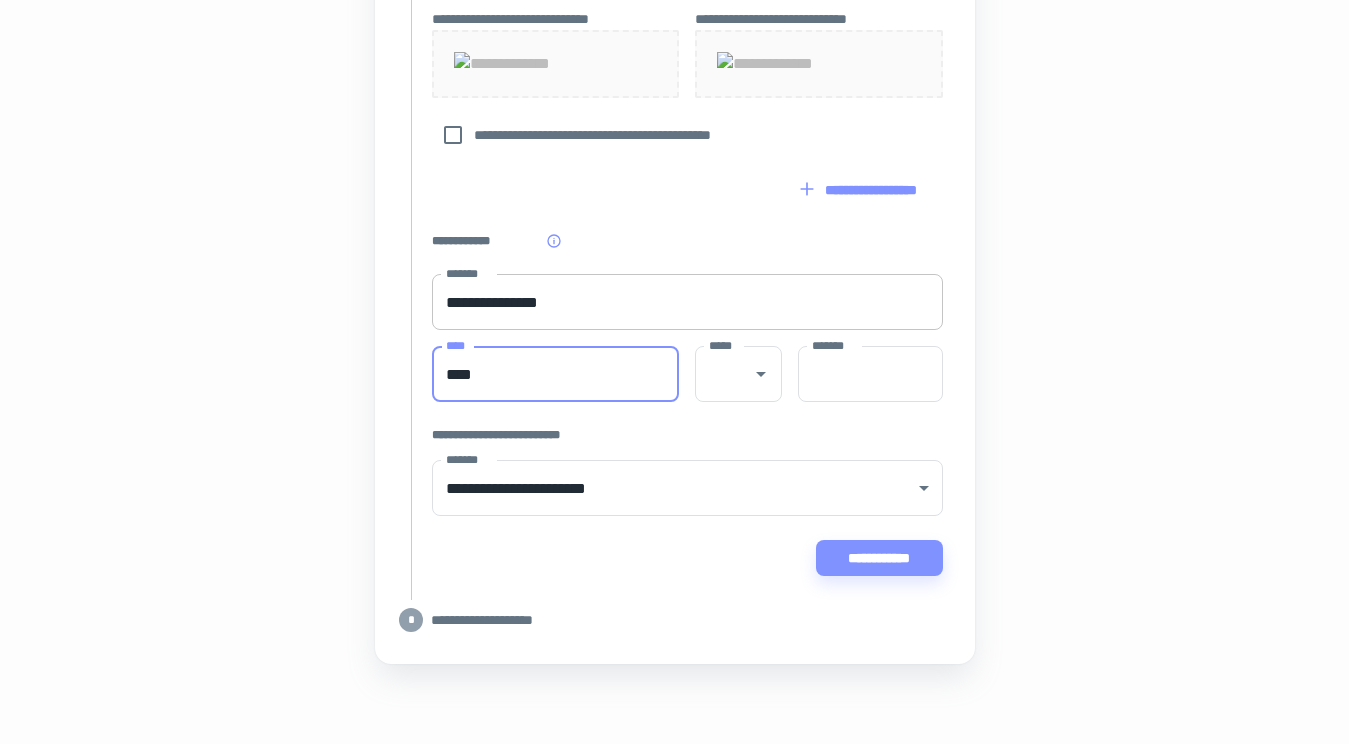 type on "****" 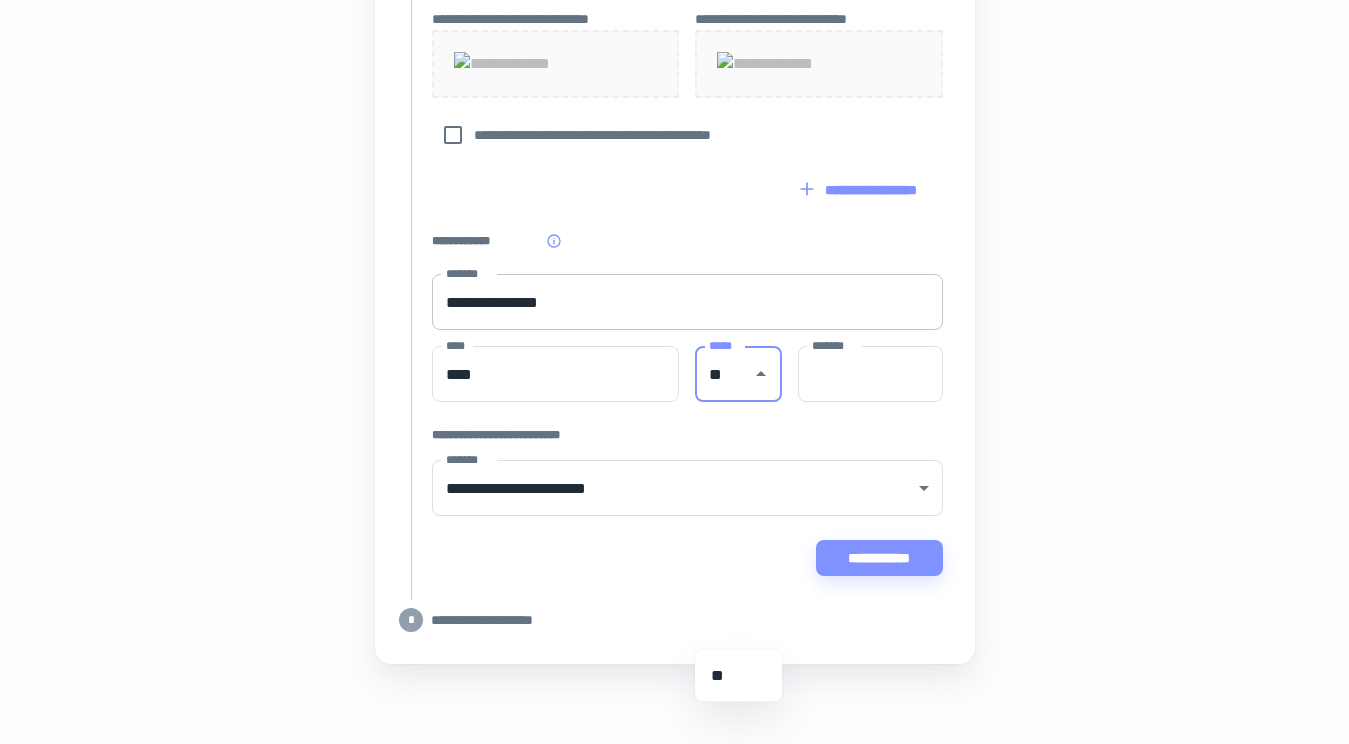 type on "**" 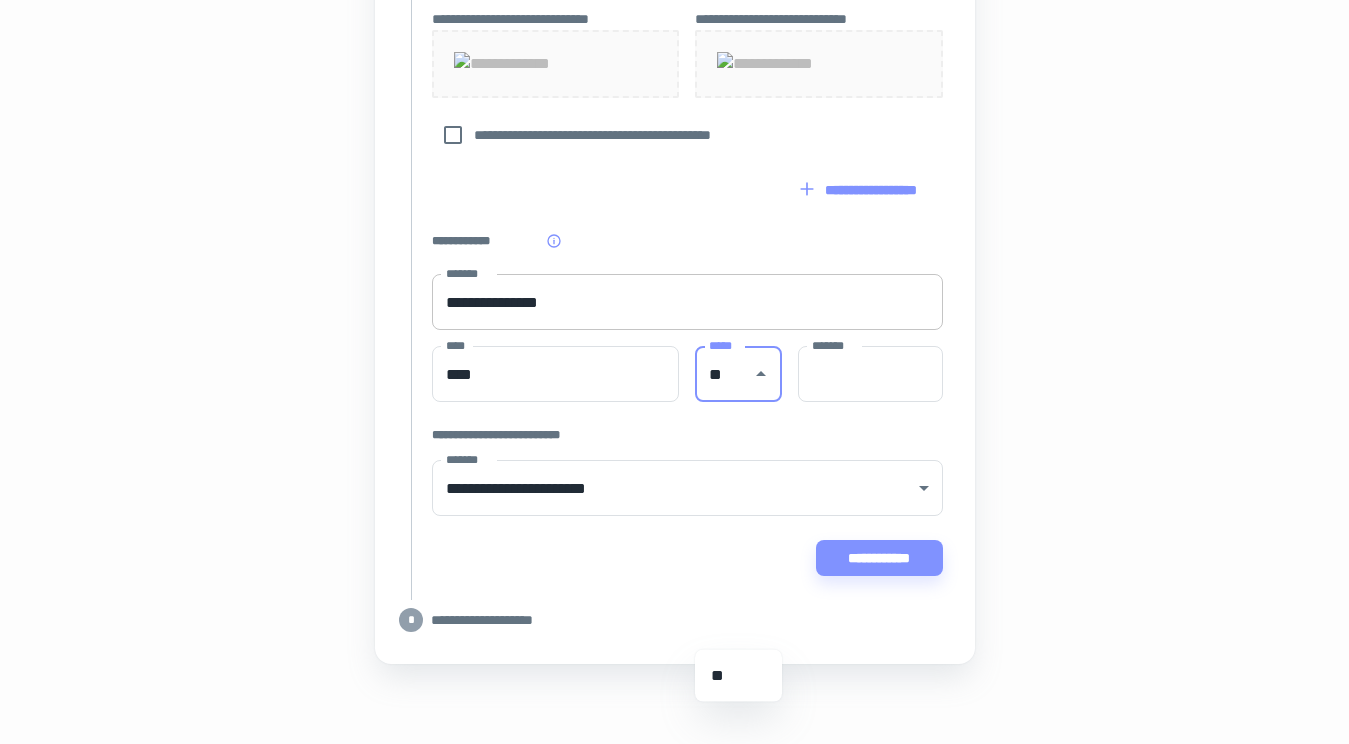 type 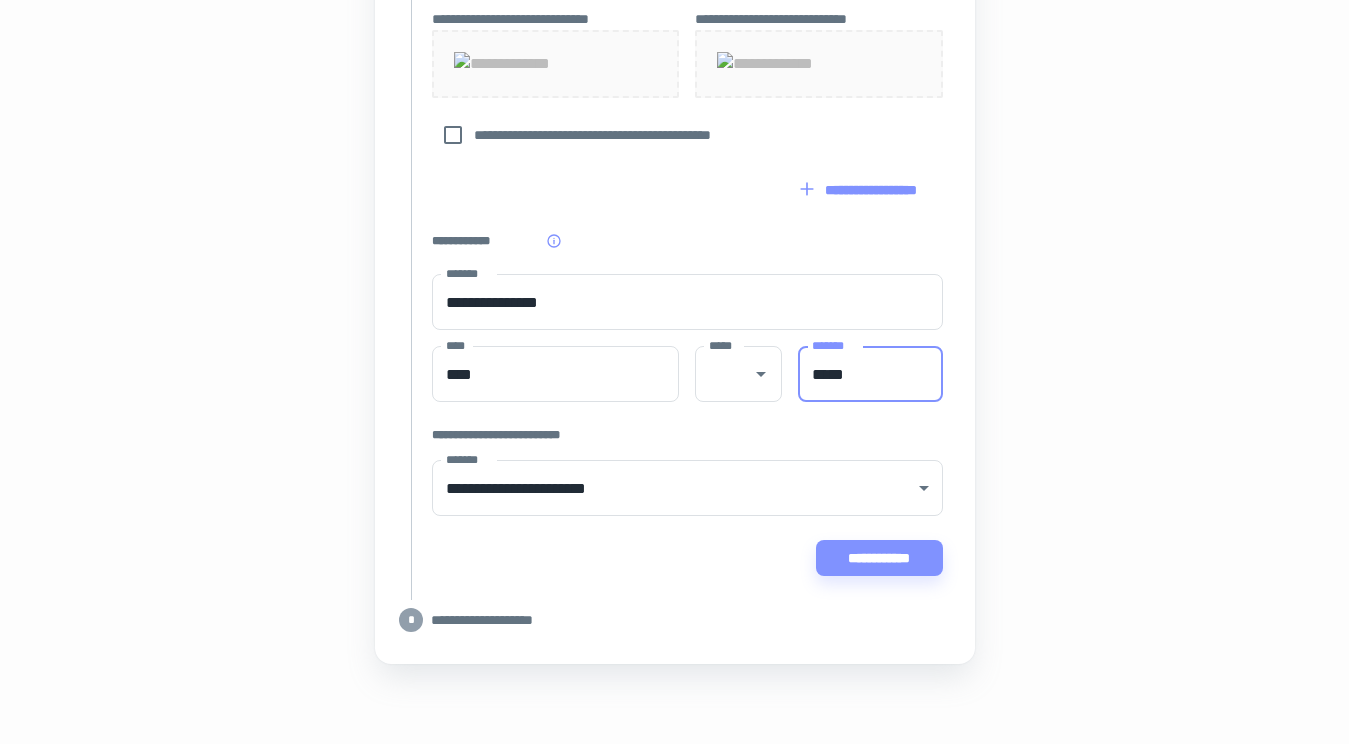 scroll, scrollTop: 1248, scrollLeft: 0, axis: vertical 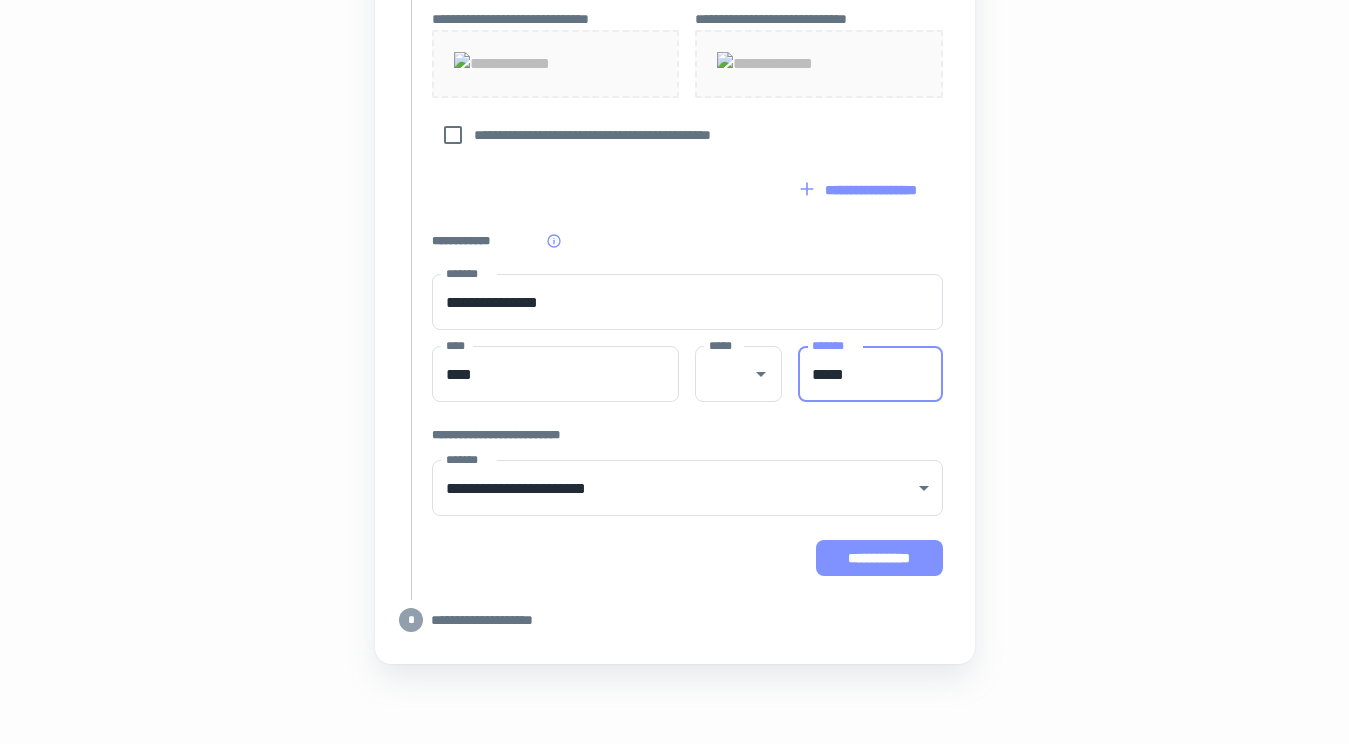 type on "*****" 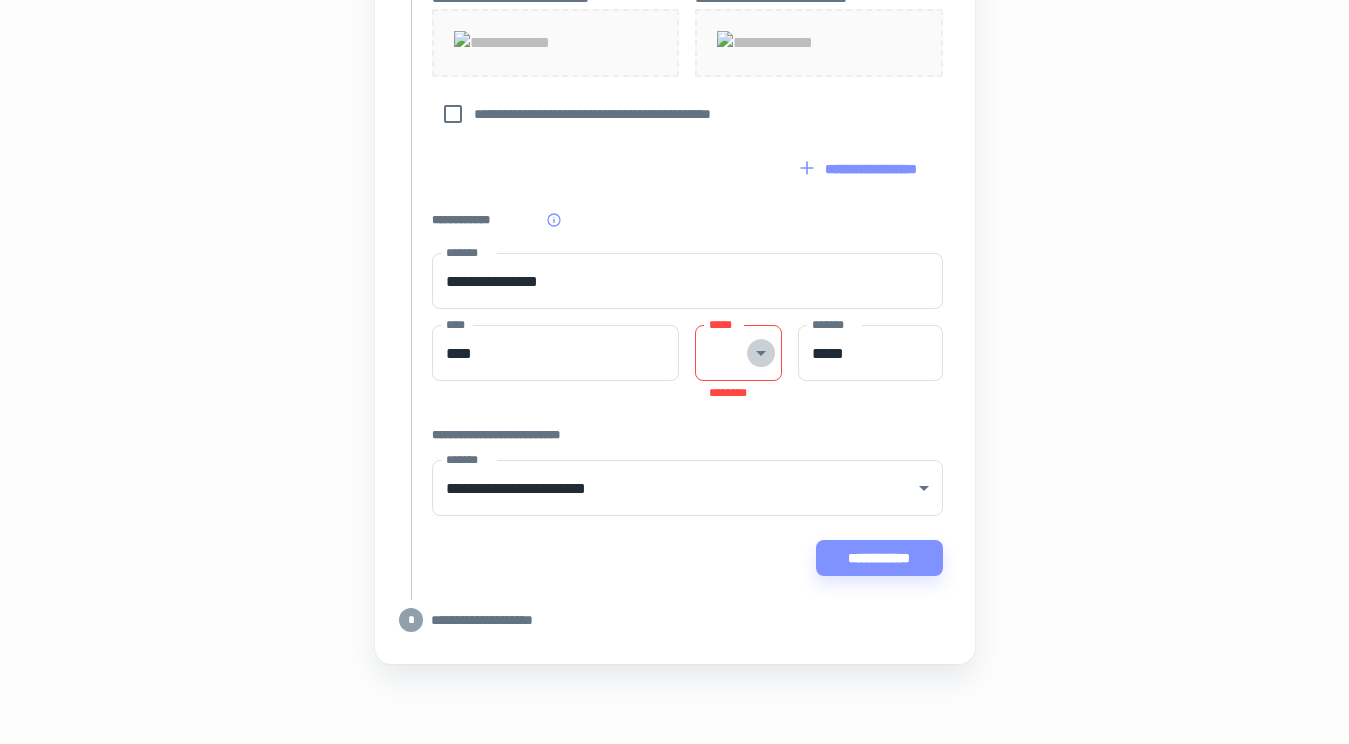 click 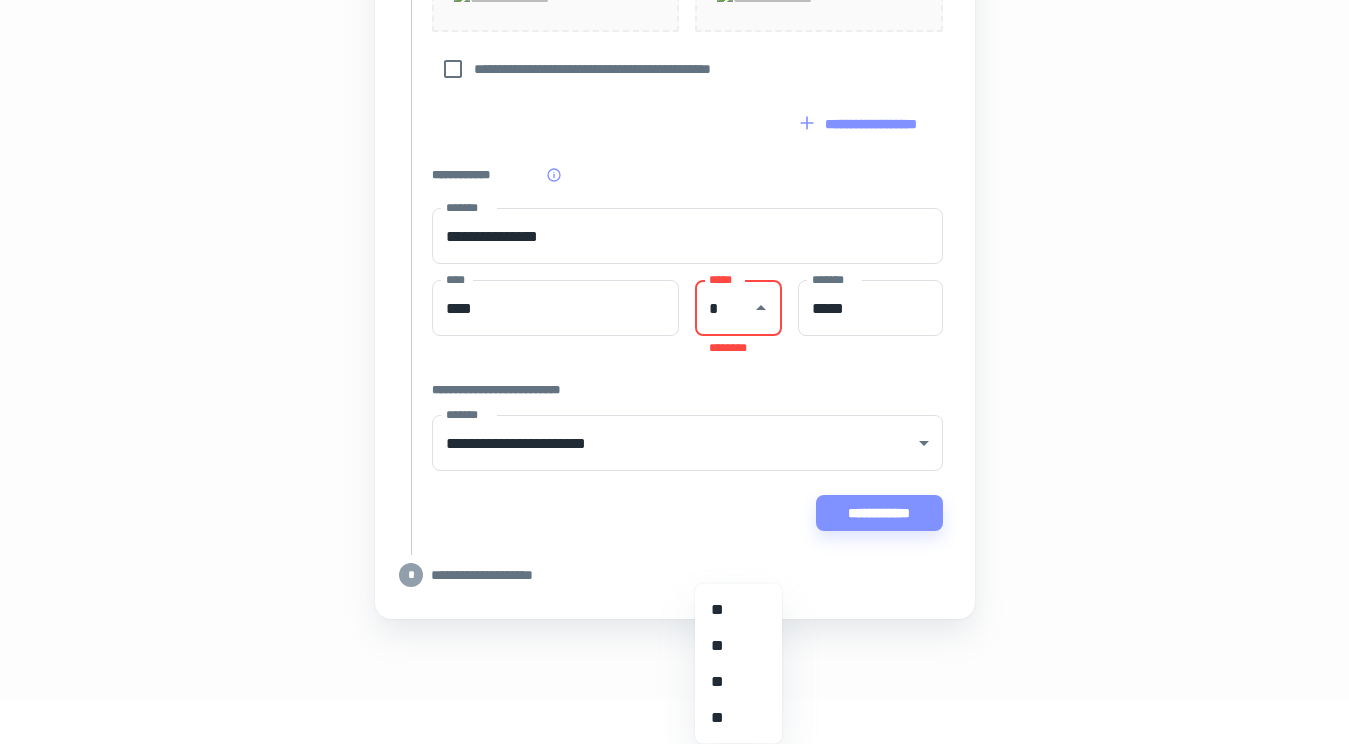 click on "**" at bounding box center (738, 682) 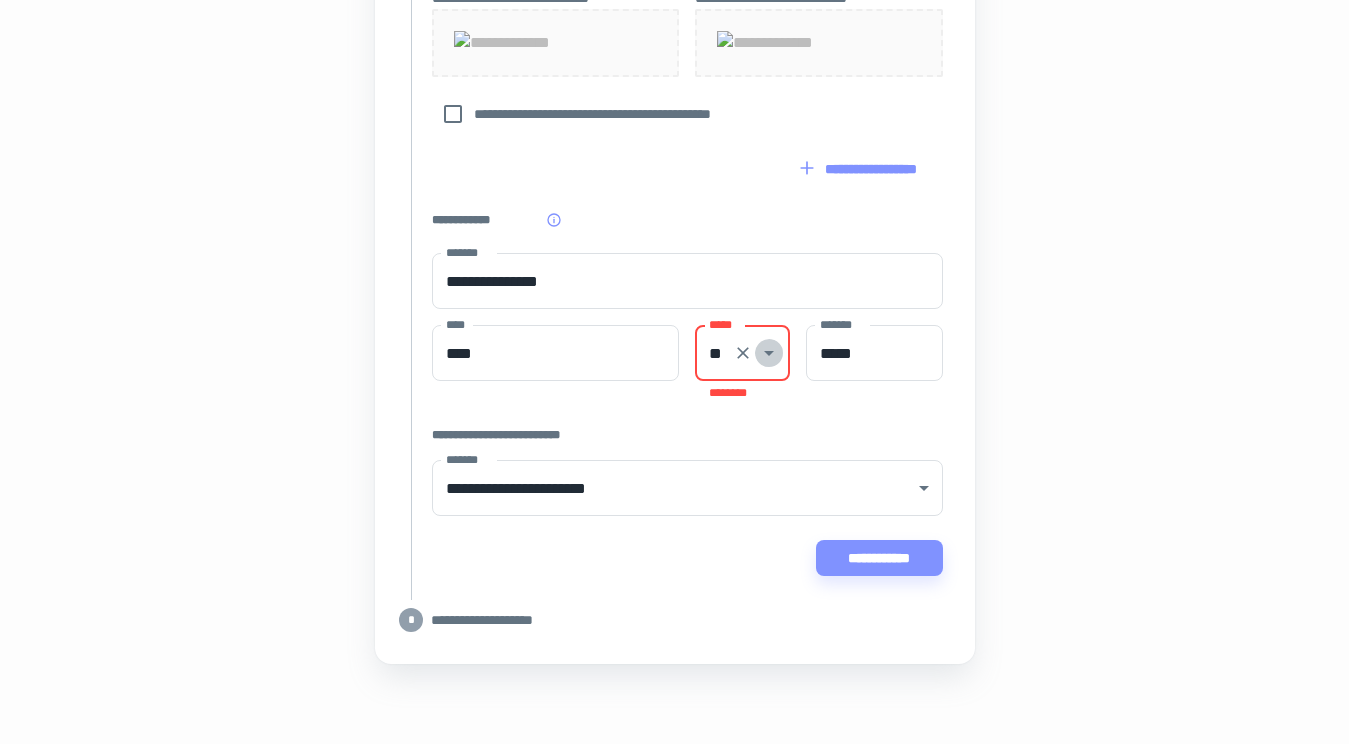 click 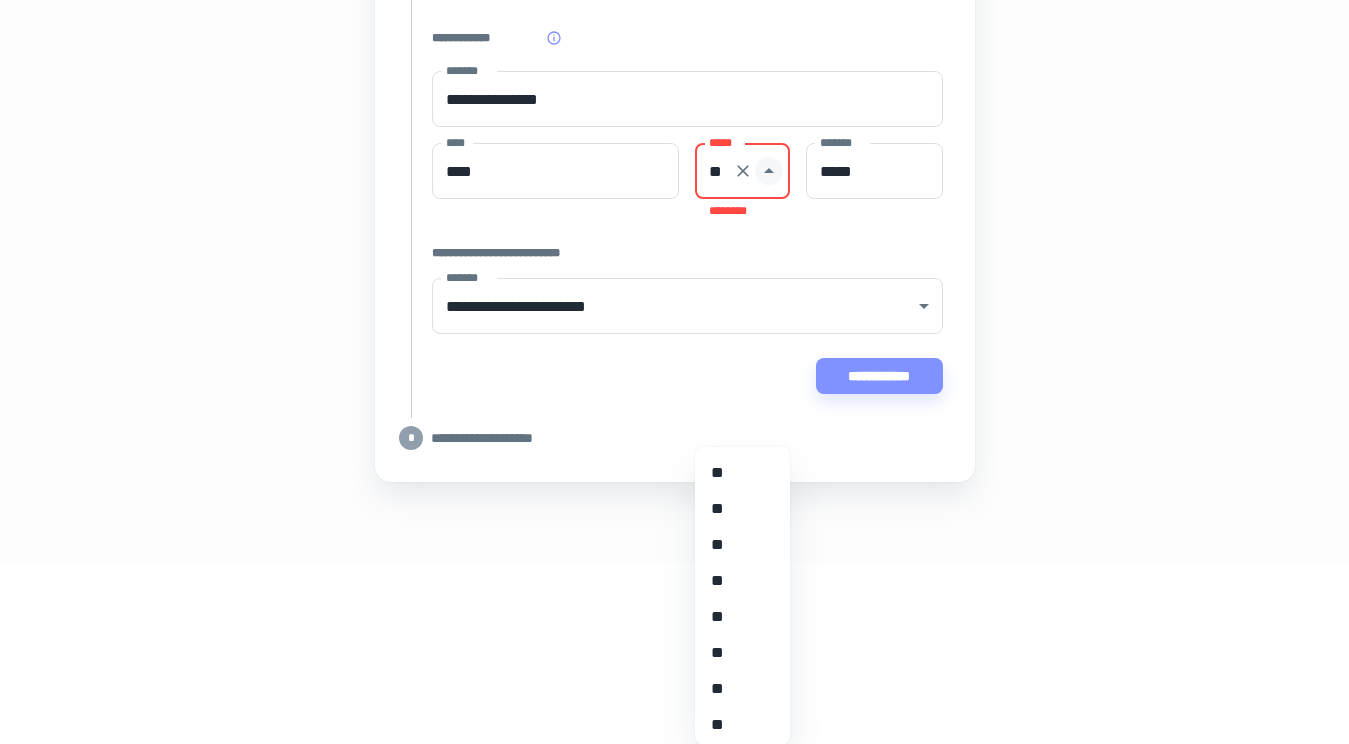 scroll, scrollTop: 934, scrollLeft: 0, axis: vertical 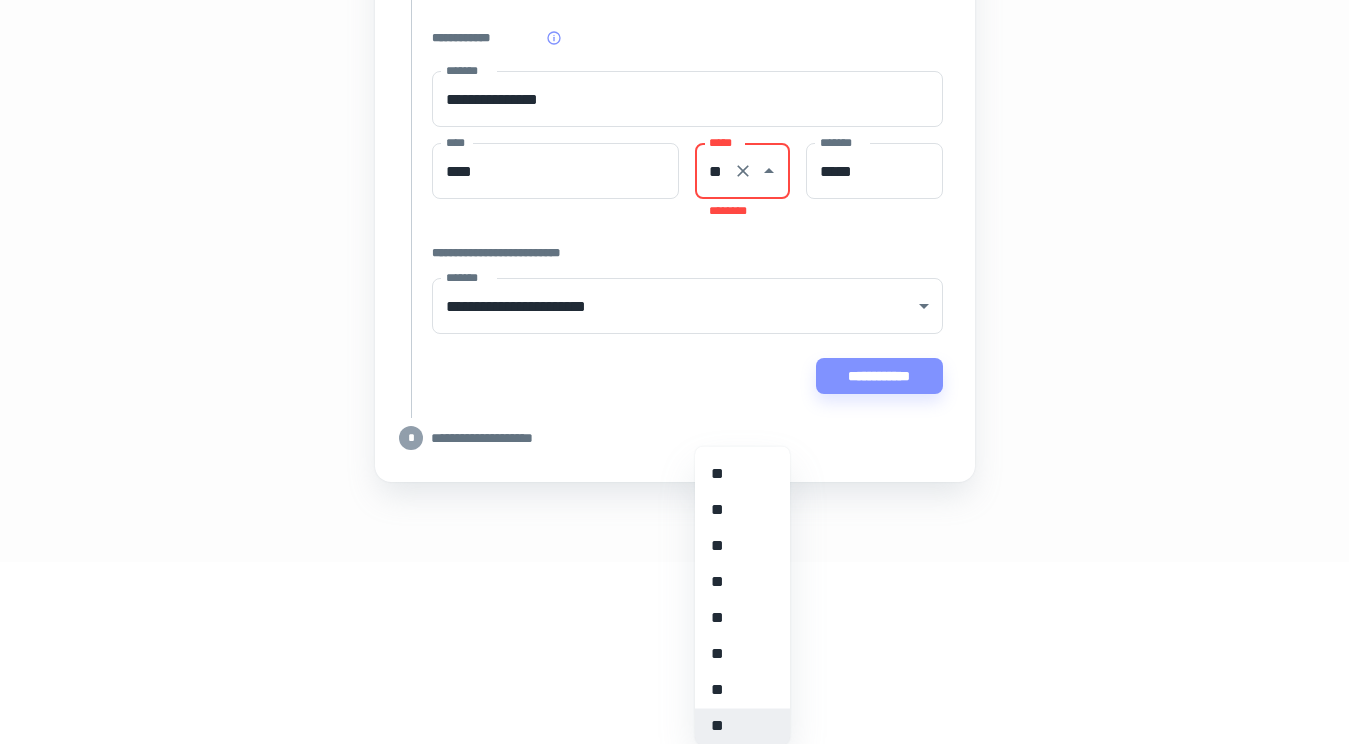 click on "**** **** **** ***** ** ***** ******** ******* ***** *******" at bounding box center [687, 181] 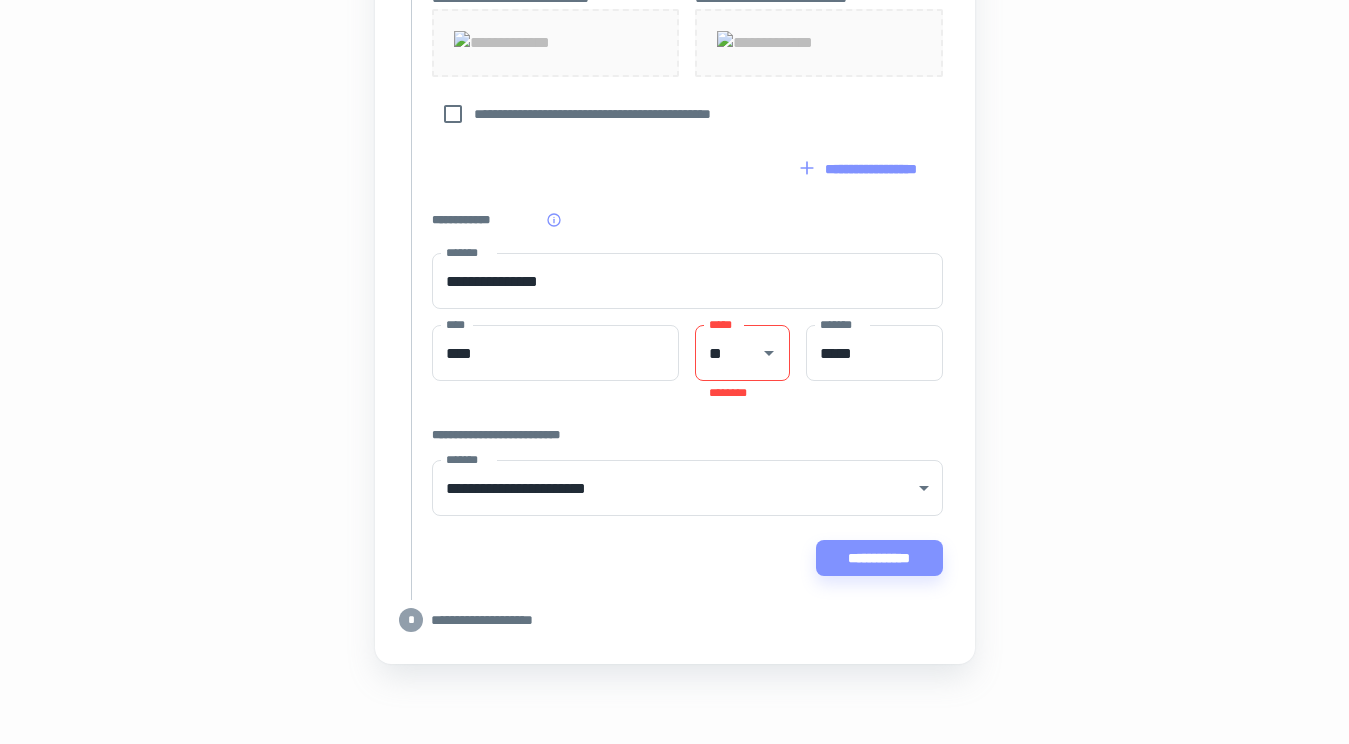 click on "***** ** ***** ******** ******* ***** *******" at bounding box center (819, 363) 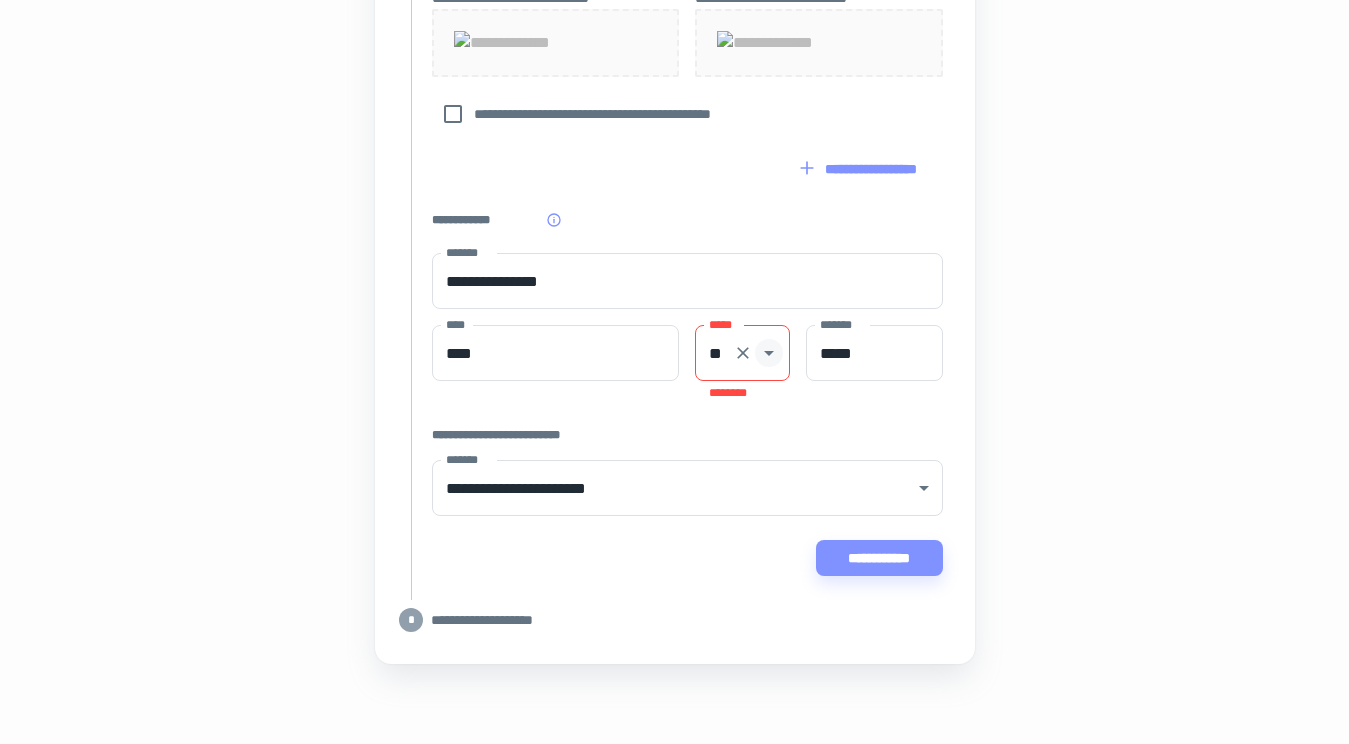 click 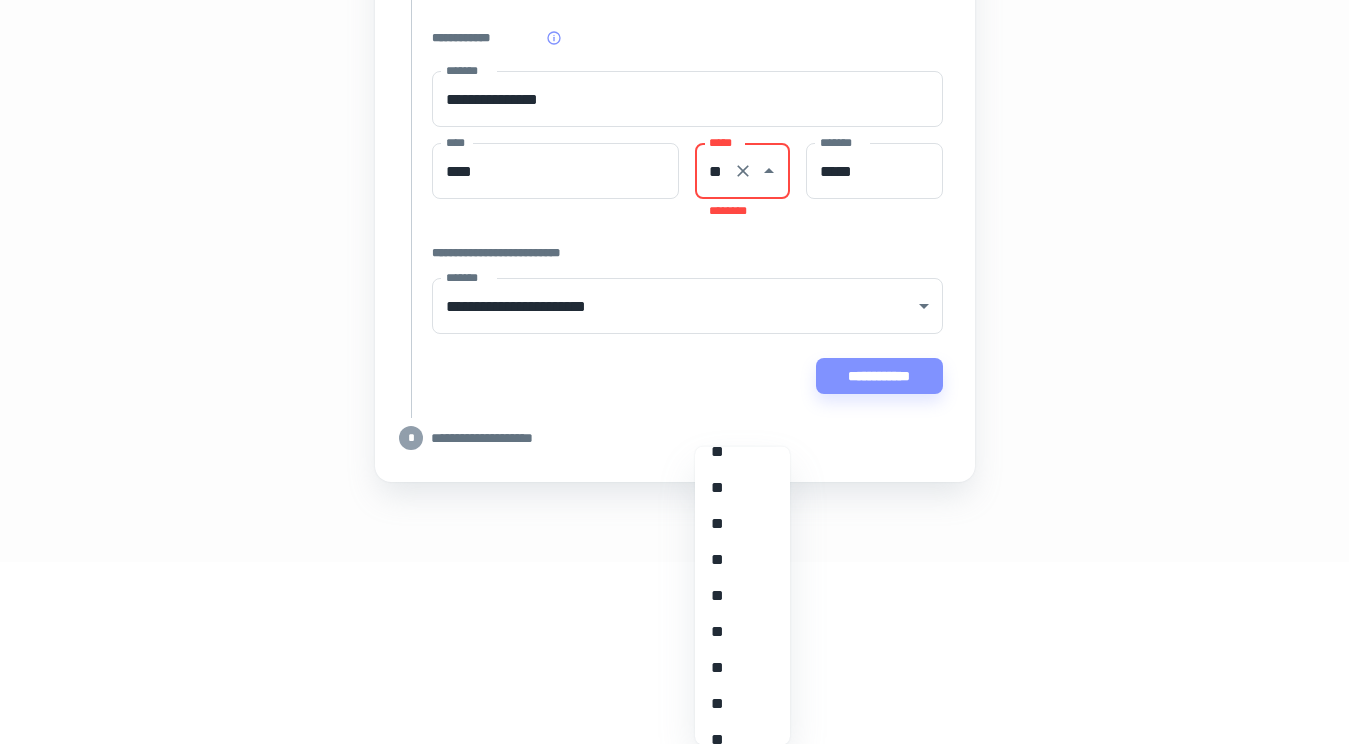 scroll, scrollTop: 484, scrollLeft: 0, axis: vertical 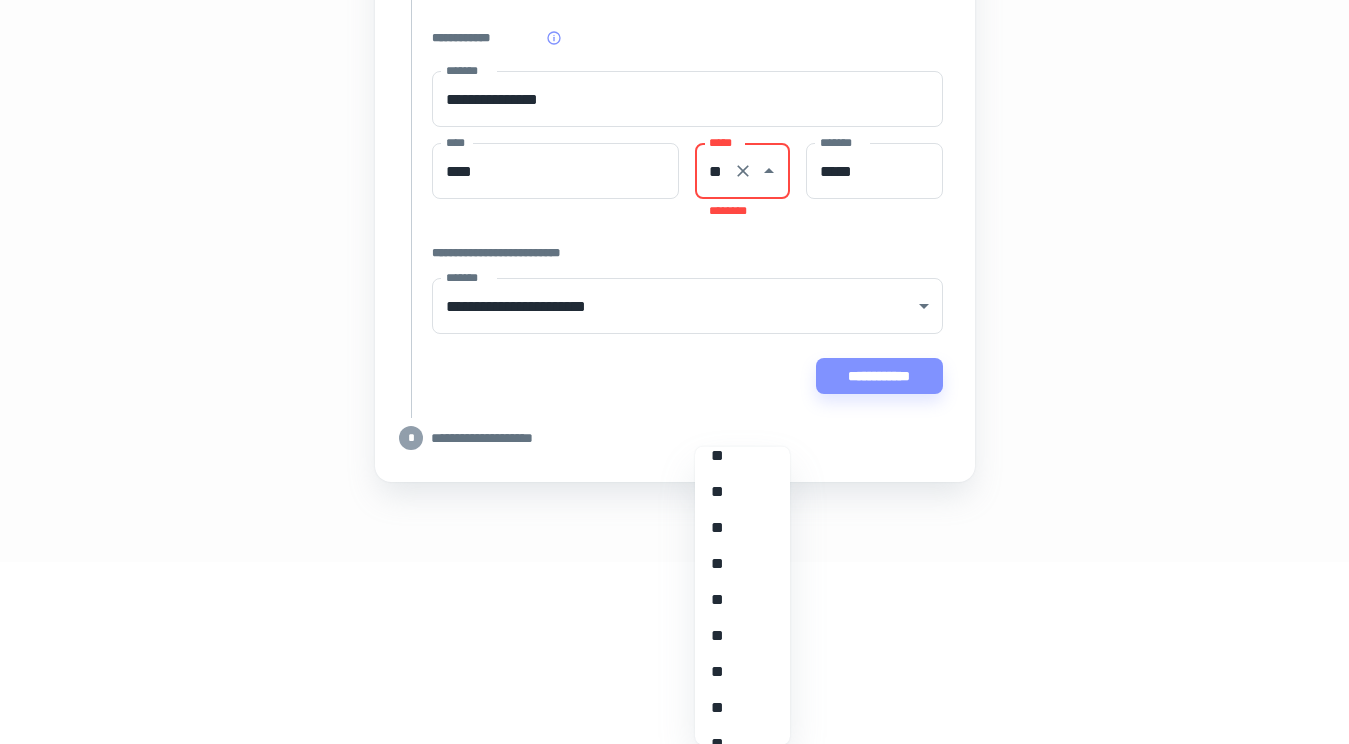 click on "**" at bounding box center [742, 493] 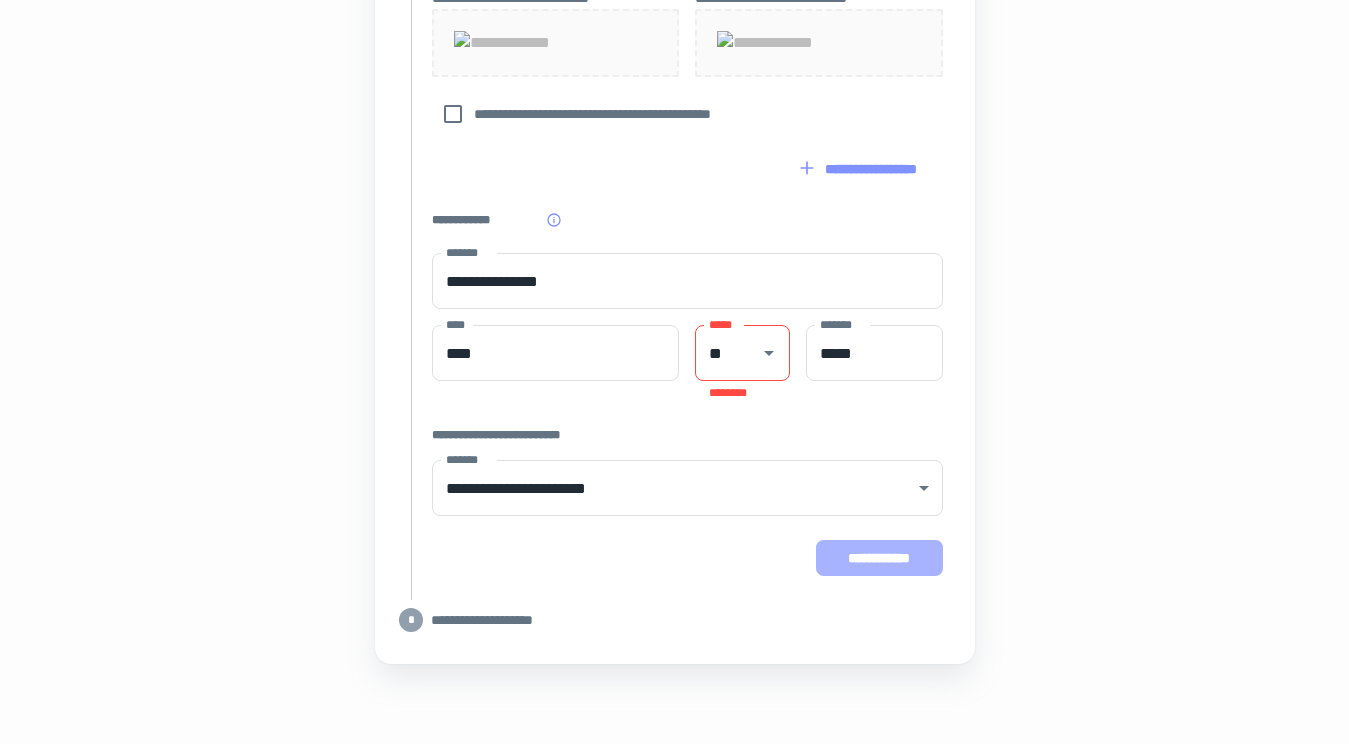 click on "**********" at bounding box center (879, 558) 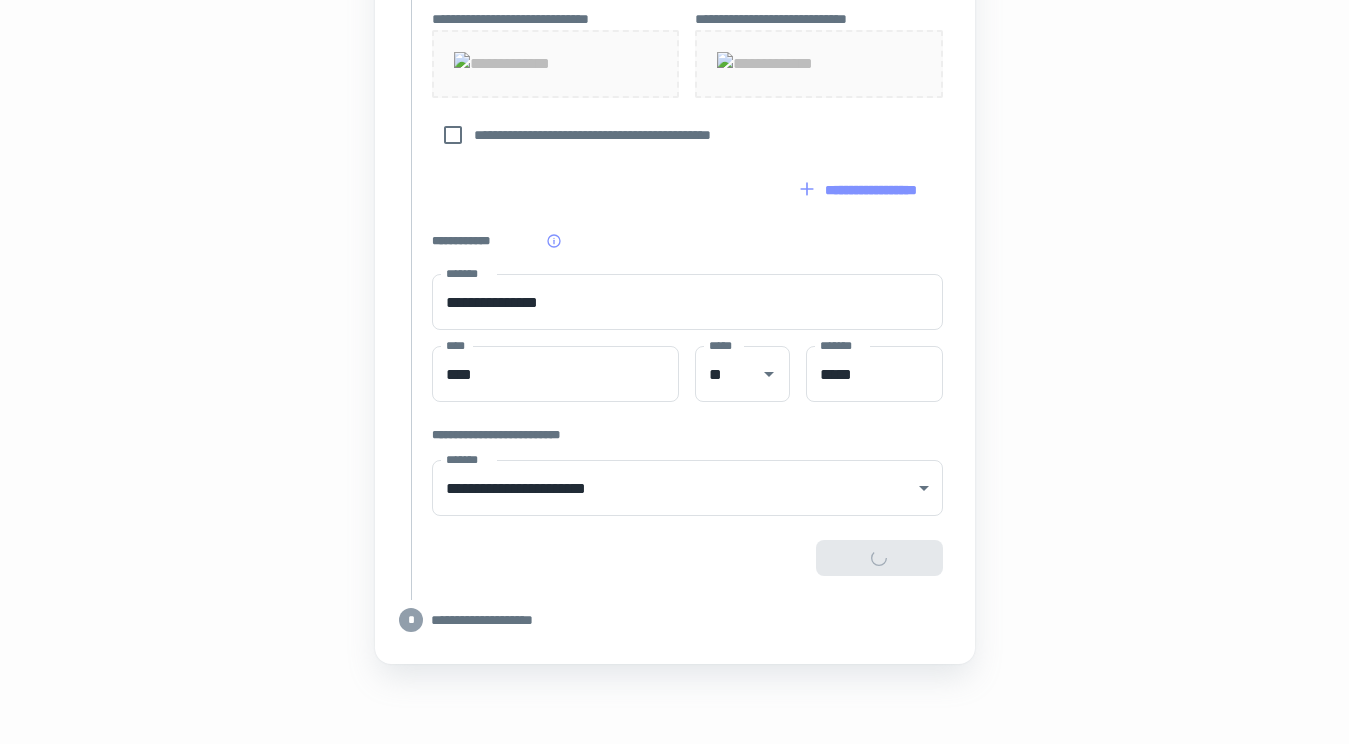 type on "**********" 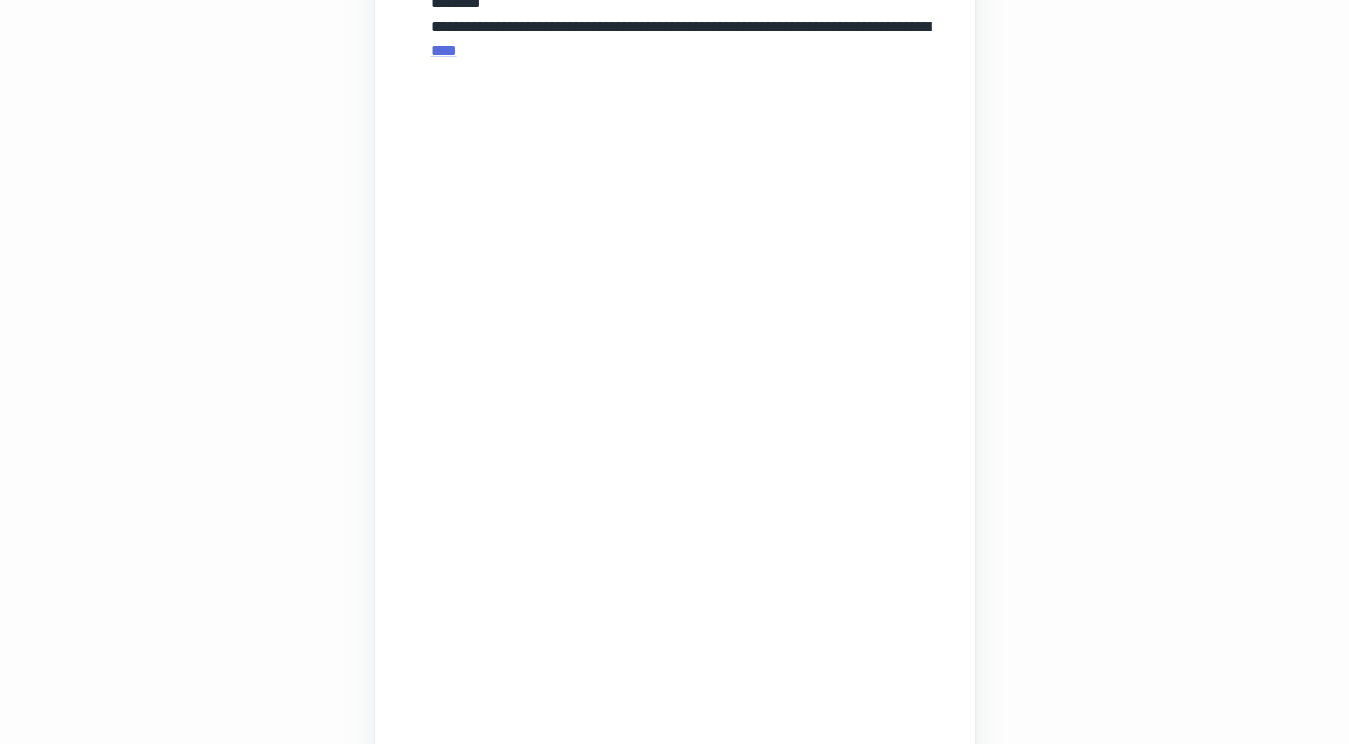 scroll, scrollTop: 569, scrollLeft: 0, axis: vertical 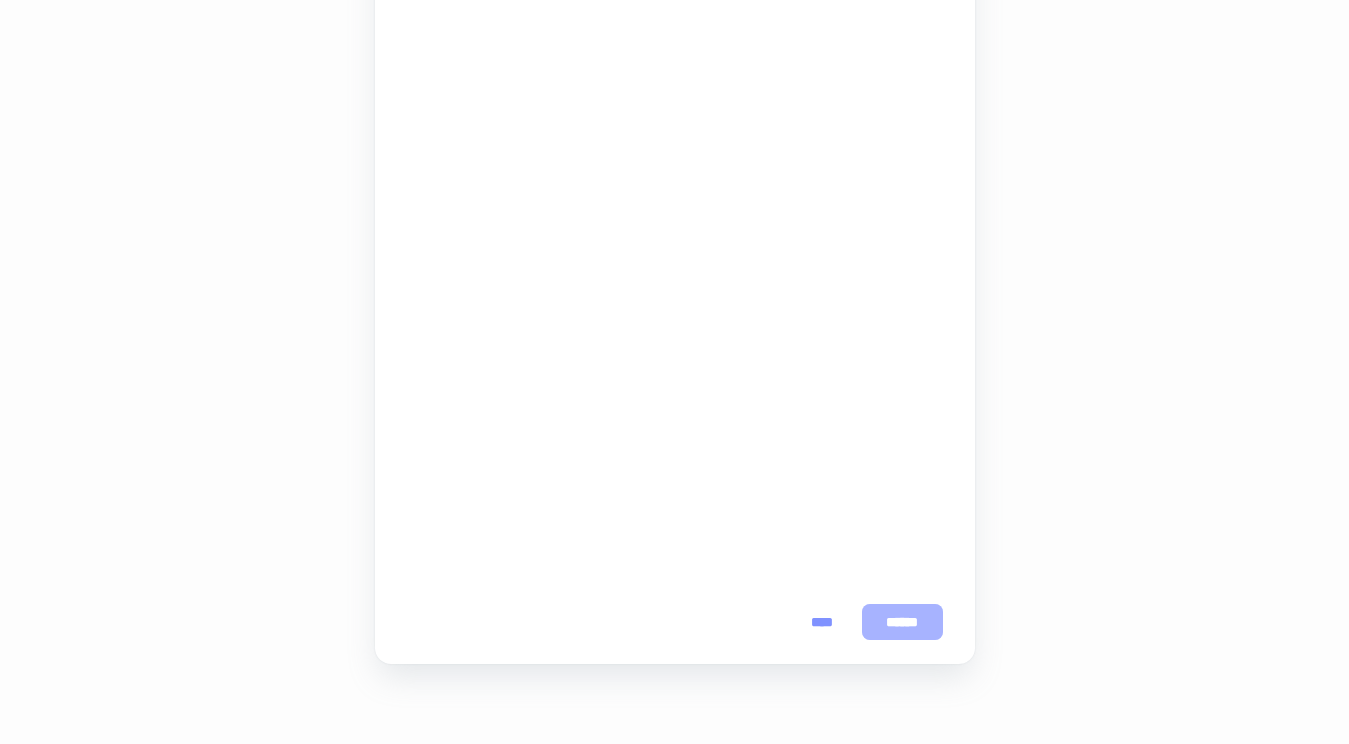 click on "******" at bounding box center [902, 622] 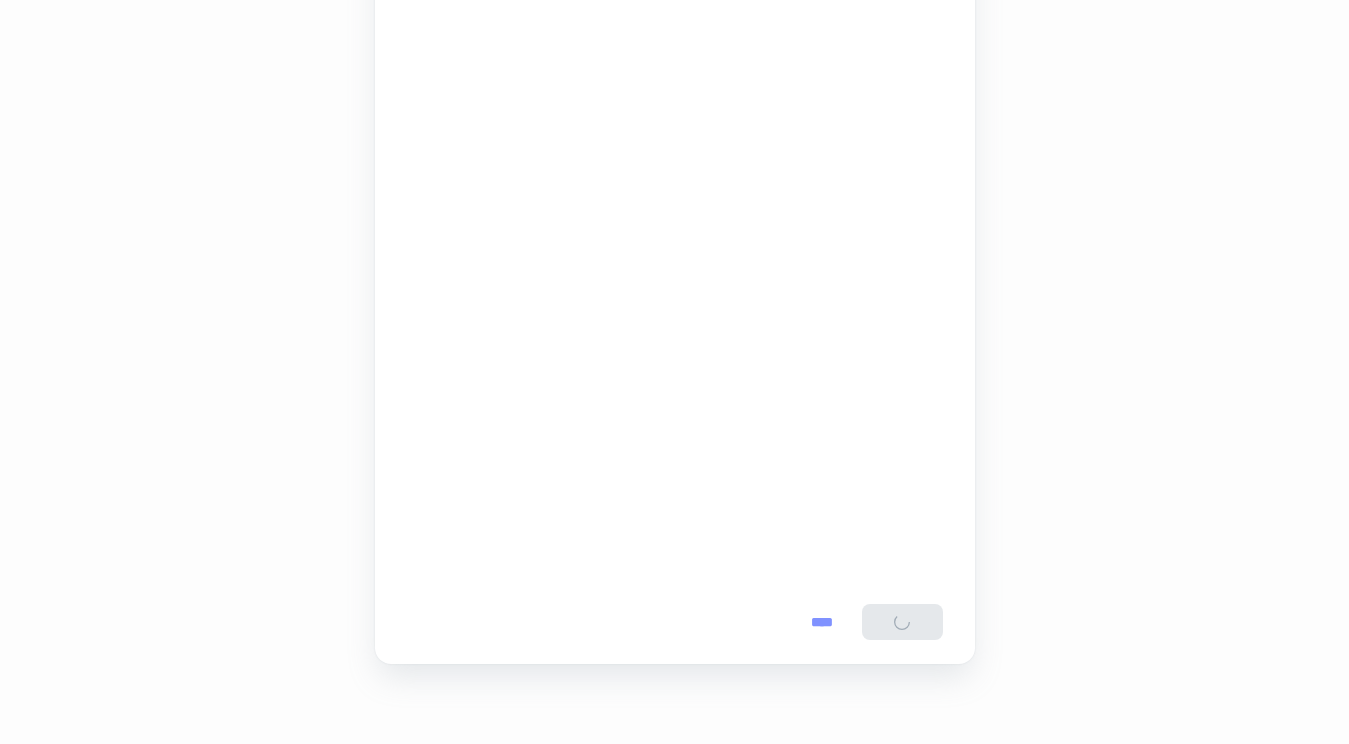 scroll, scrollTop: 0, scrollLeft: 0, axis: both 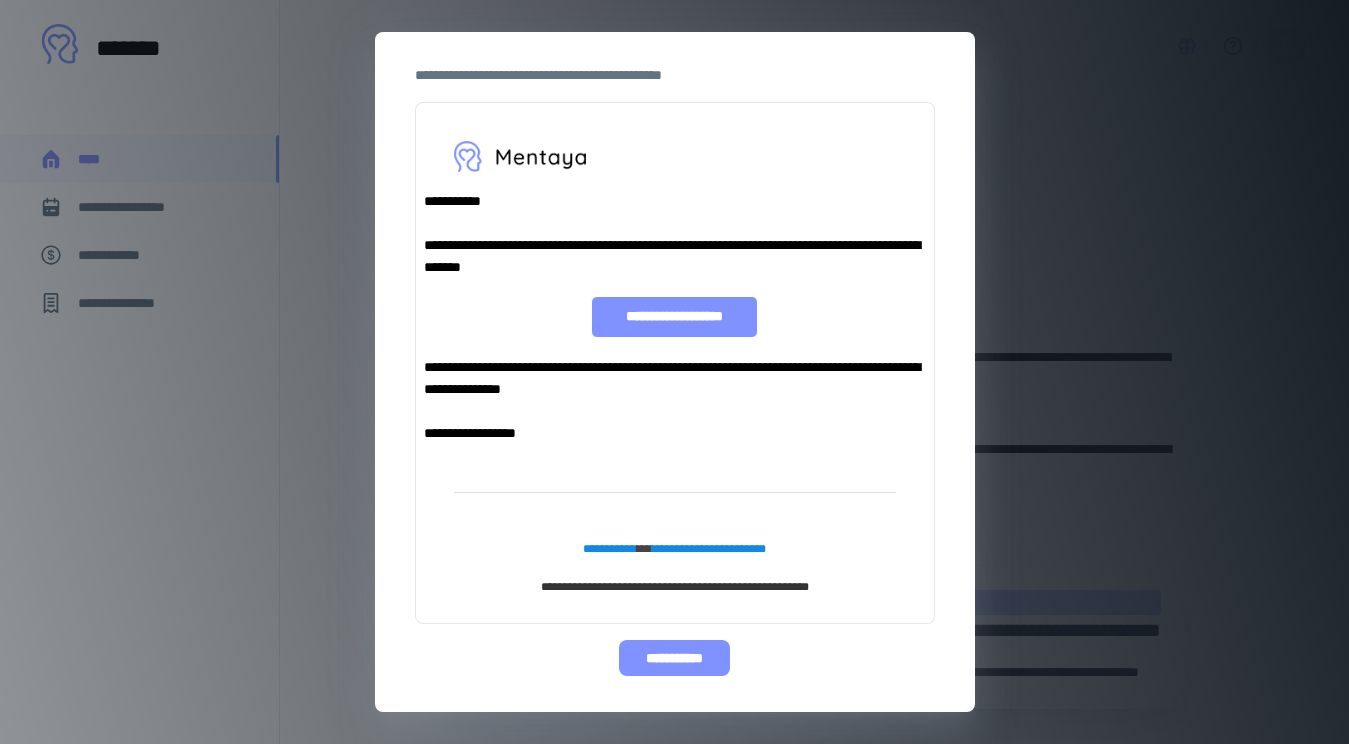 click on "**********" at bounding box center (674, 658) 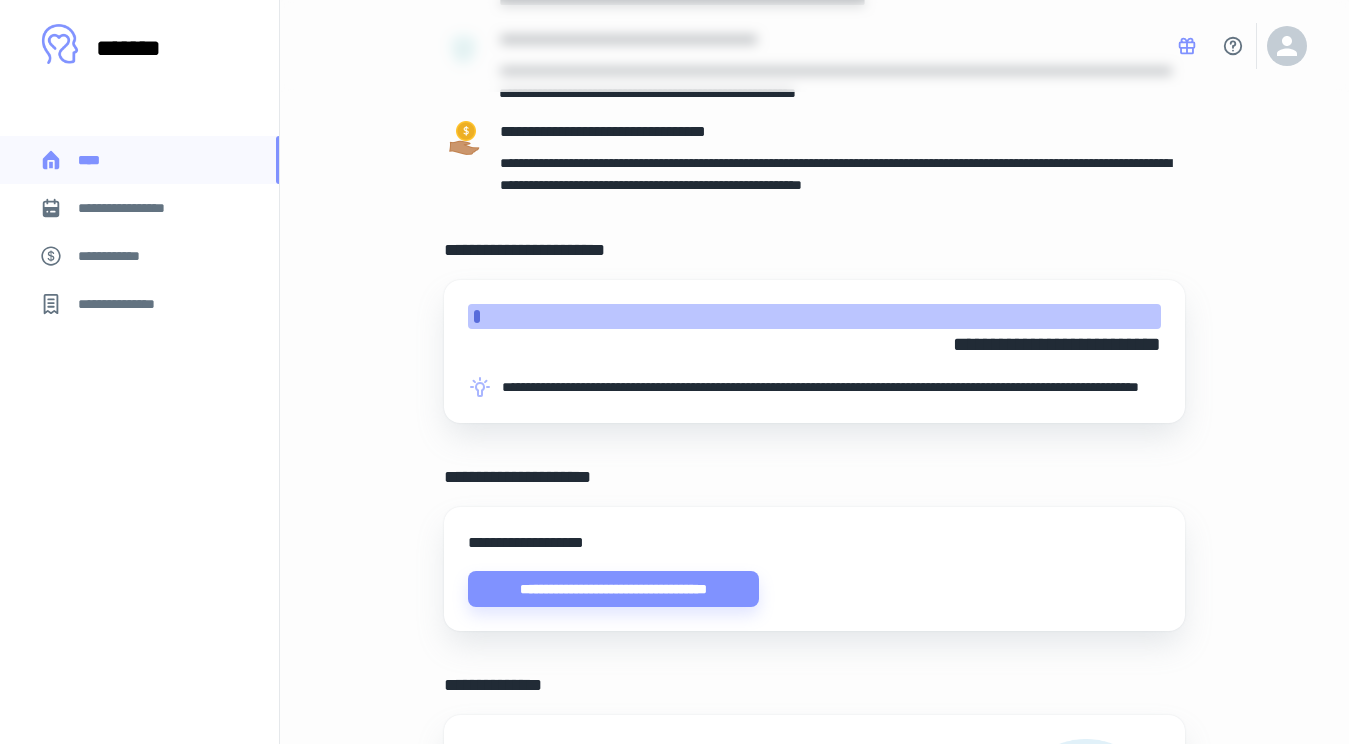 scroll, scrollTop: 0, scrollLeft: 0, axis: both 